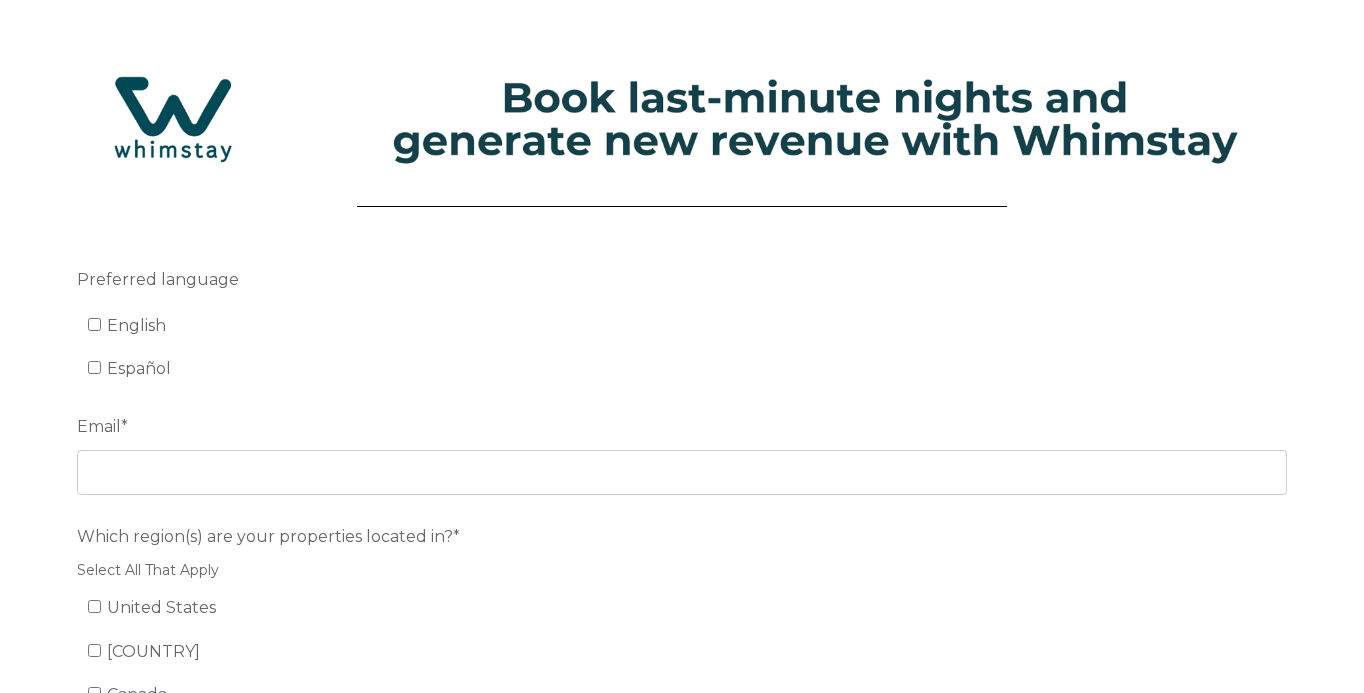 scroll, scrollTop: 0, scrollLeft: 0, axis: both 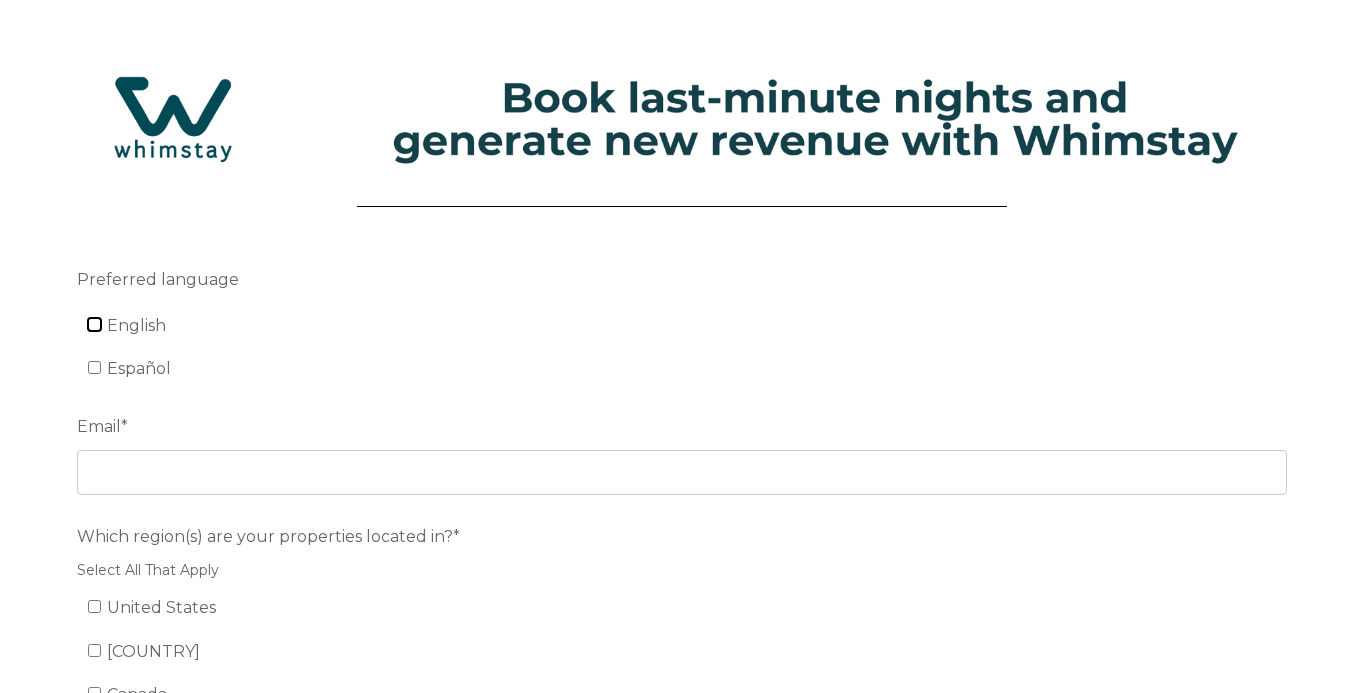 click on "English" at bounding box center [94, 324] 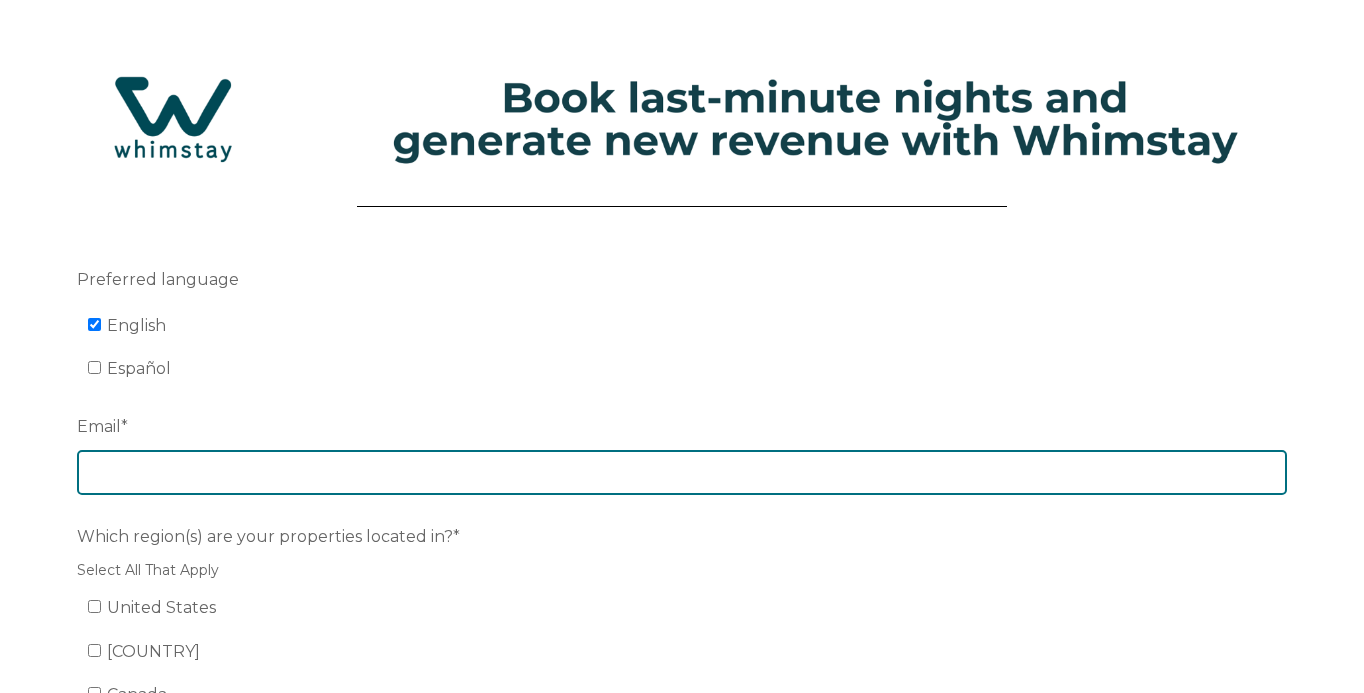 click on "Email *" at bounding box center [682, 472] 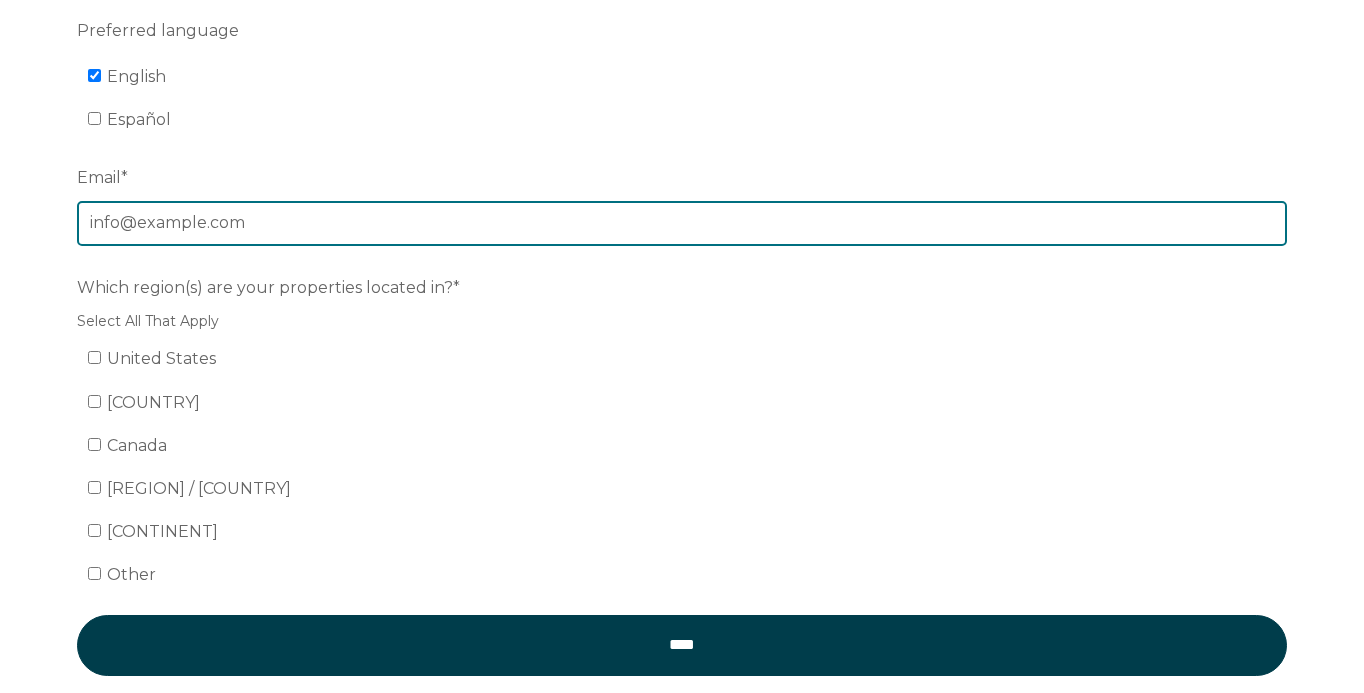 scroll, scrollTop: 257, scrollLeft: 0, axis: vertical 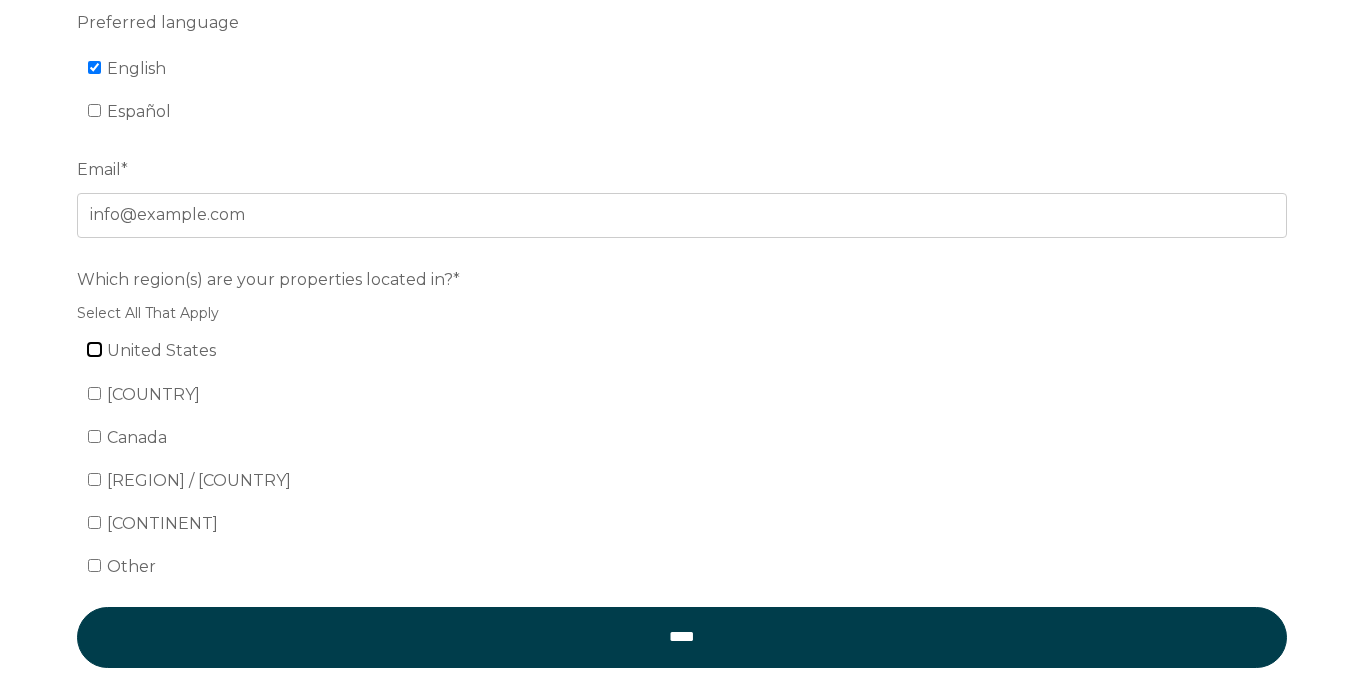 click on "United States" at bounding box center (94, 349) 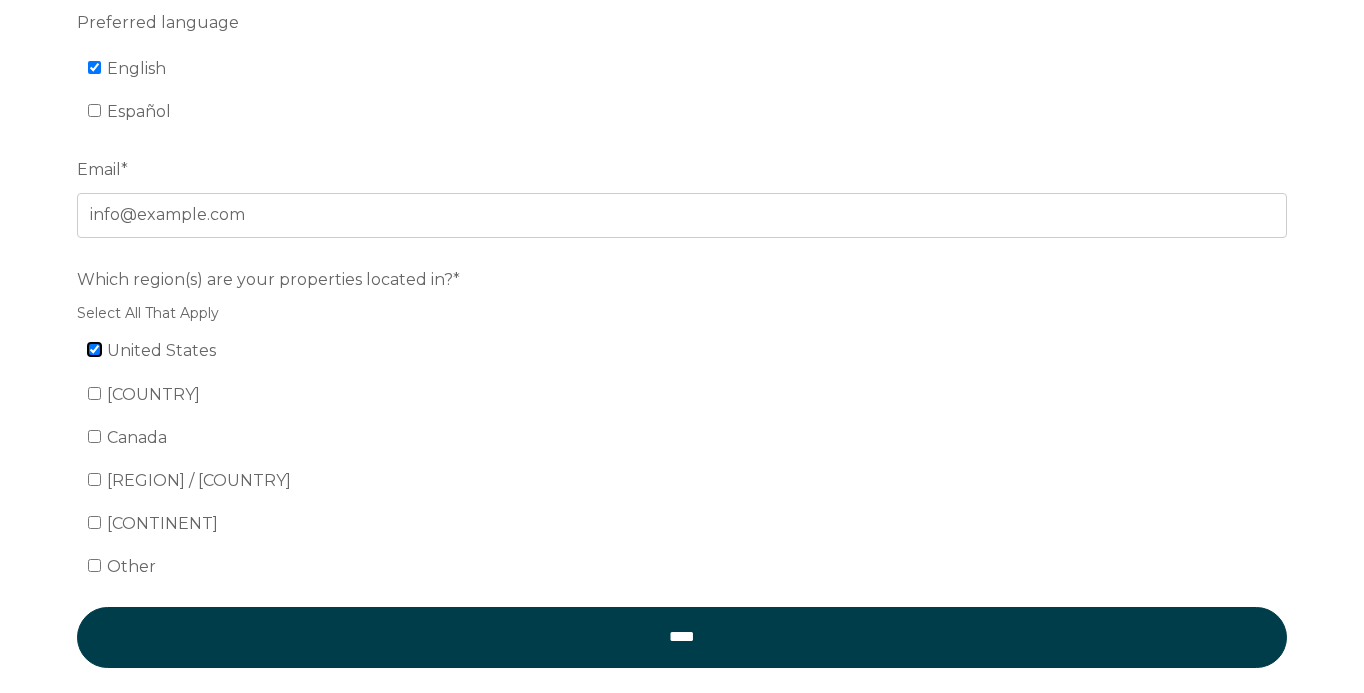 checkbox on "true" 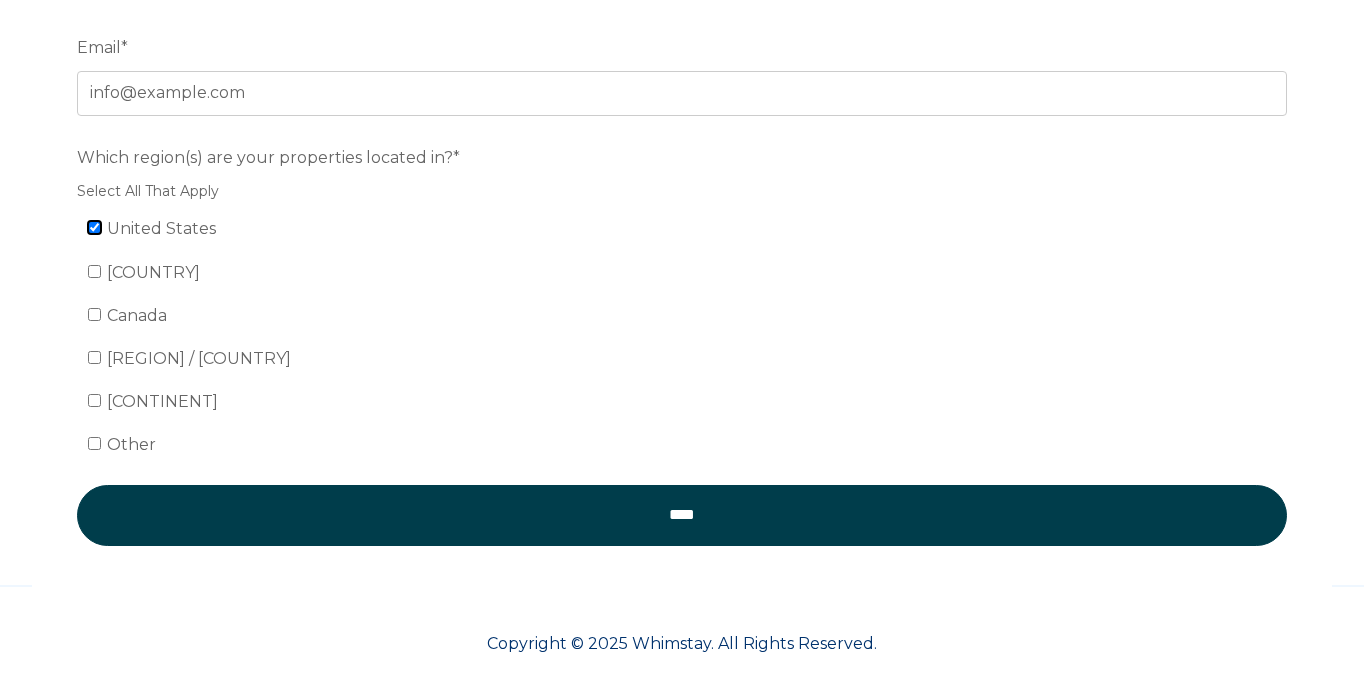 scroll, scrollTop: 389, scrollLeft: 0, axis: vertical 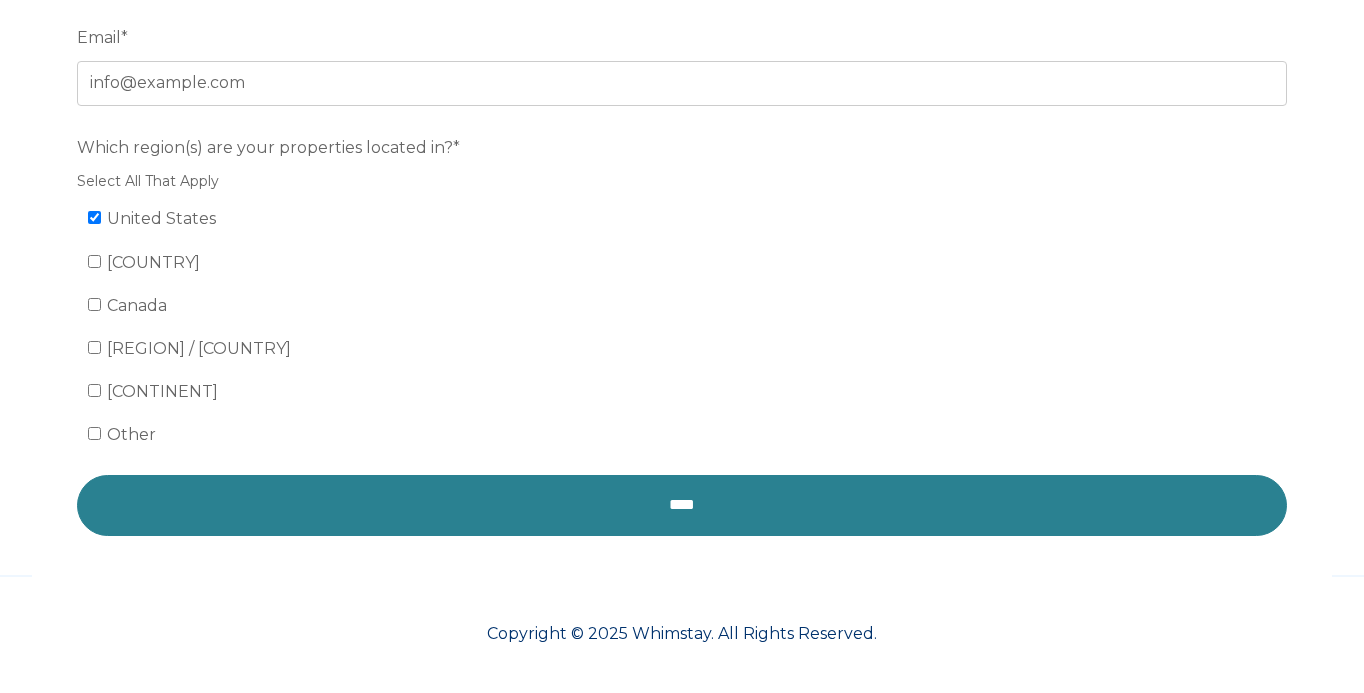 click on "****" at bounding box center (682, 505) 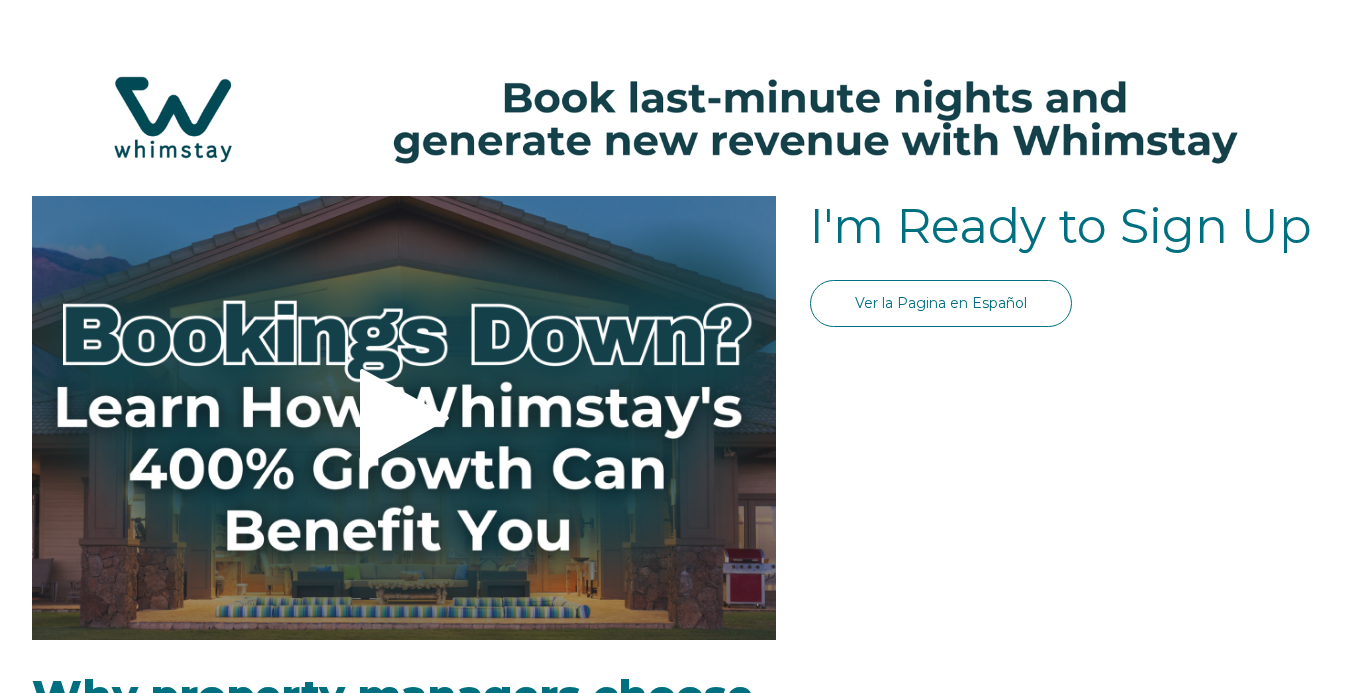 scroll, scrollTop: 0, scrollLeft: 0, axis: both 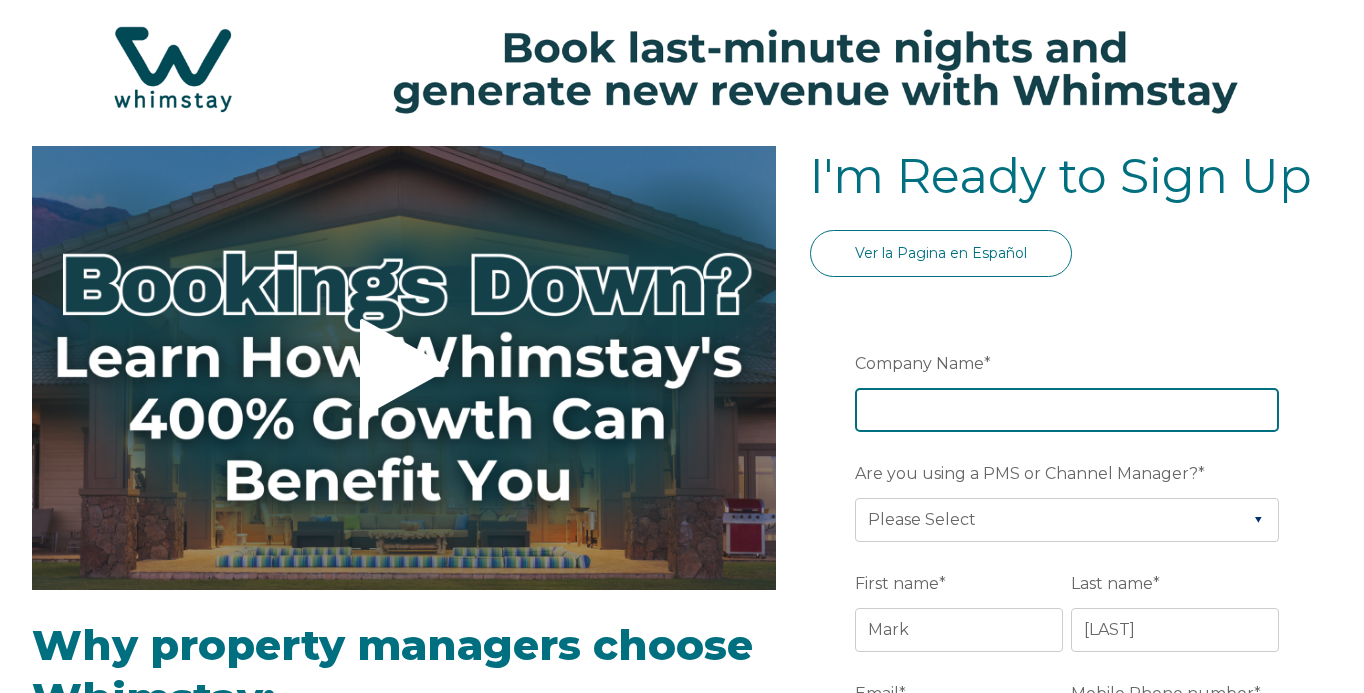 click on "Company Name *" at bounding box center [1067, 410] 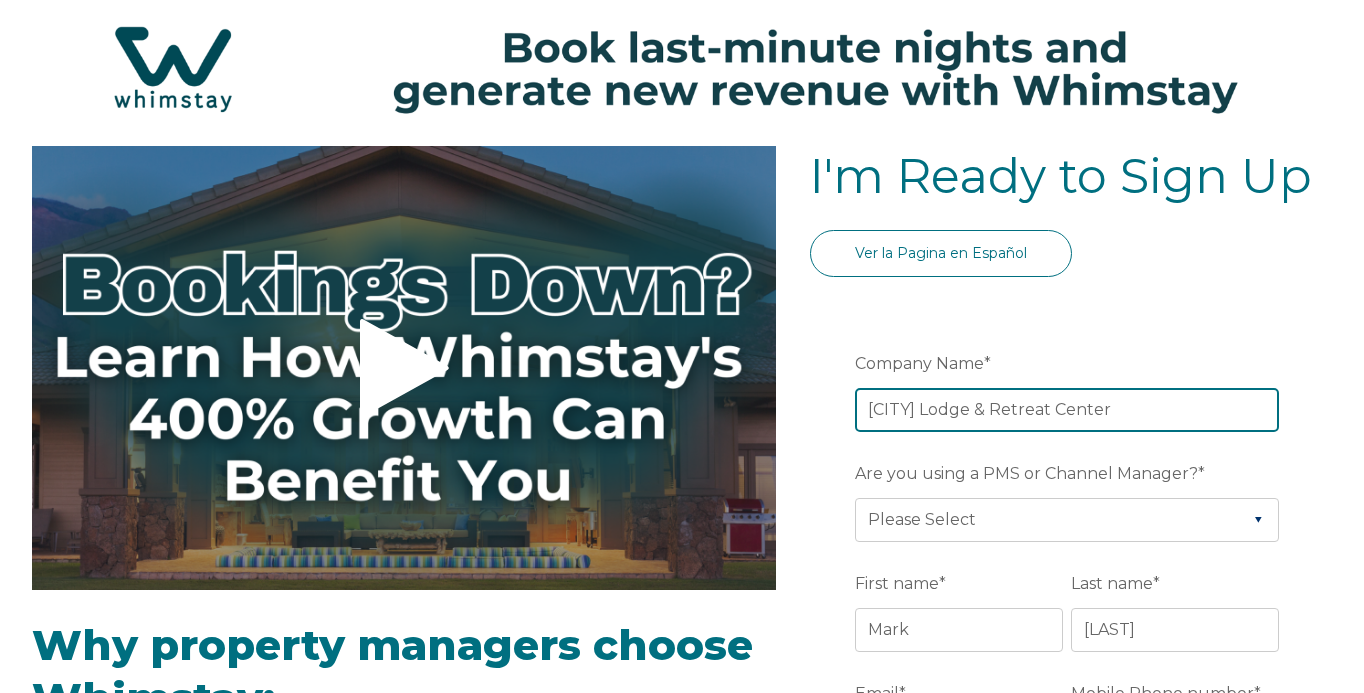 type on "[CITY] Lodge & Retreat Center" 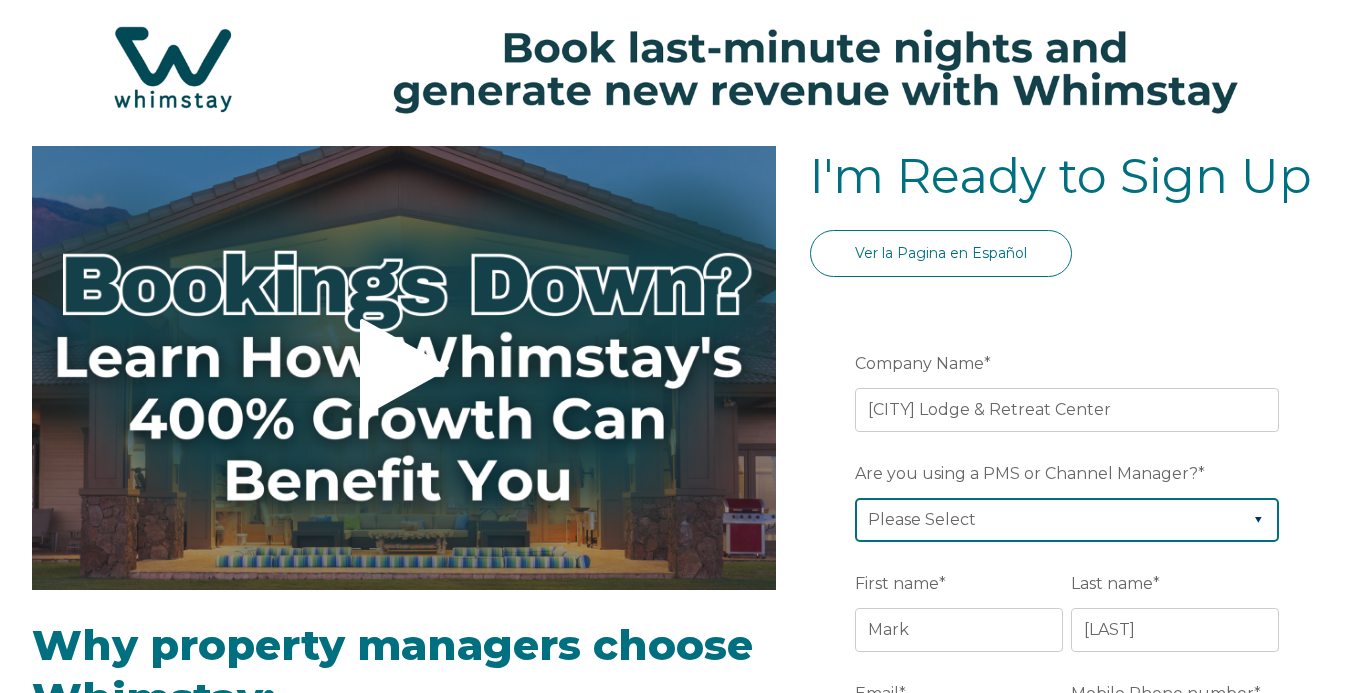 click on "Please Select Barefoot BookingPal Boost Brightside CiiRUS Escapia Guesty Hostaway Hostfully Hostify Lodgify NextPax/NxtBeds OwnerRez PMS or CM Not Listed Rentals United/Quick Connect Streamline Track Airbnb" at bounding box center (1067, 520) 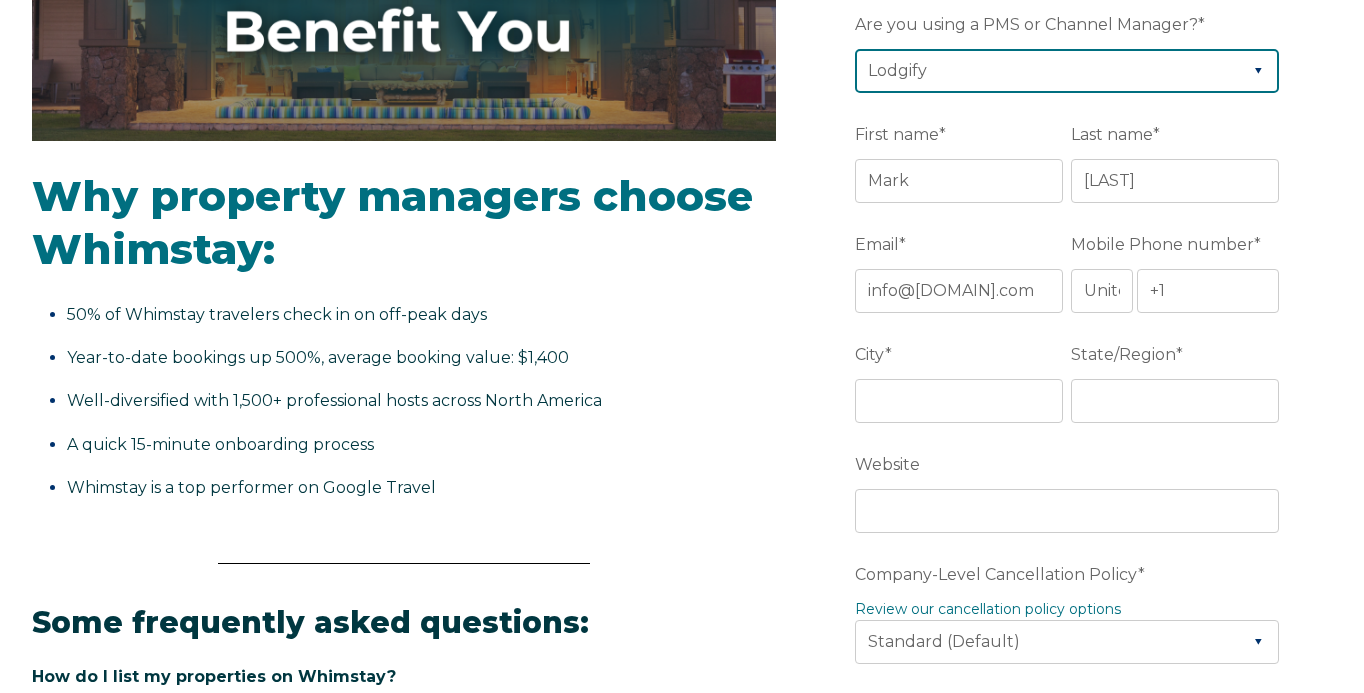 scroll, scrollTop: 513, scrollLeft: 0, axis: vertical 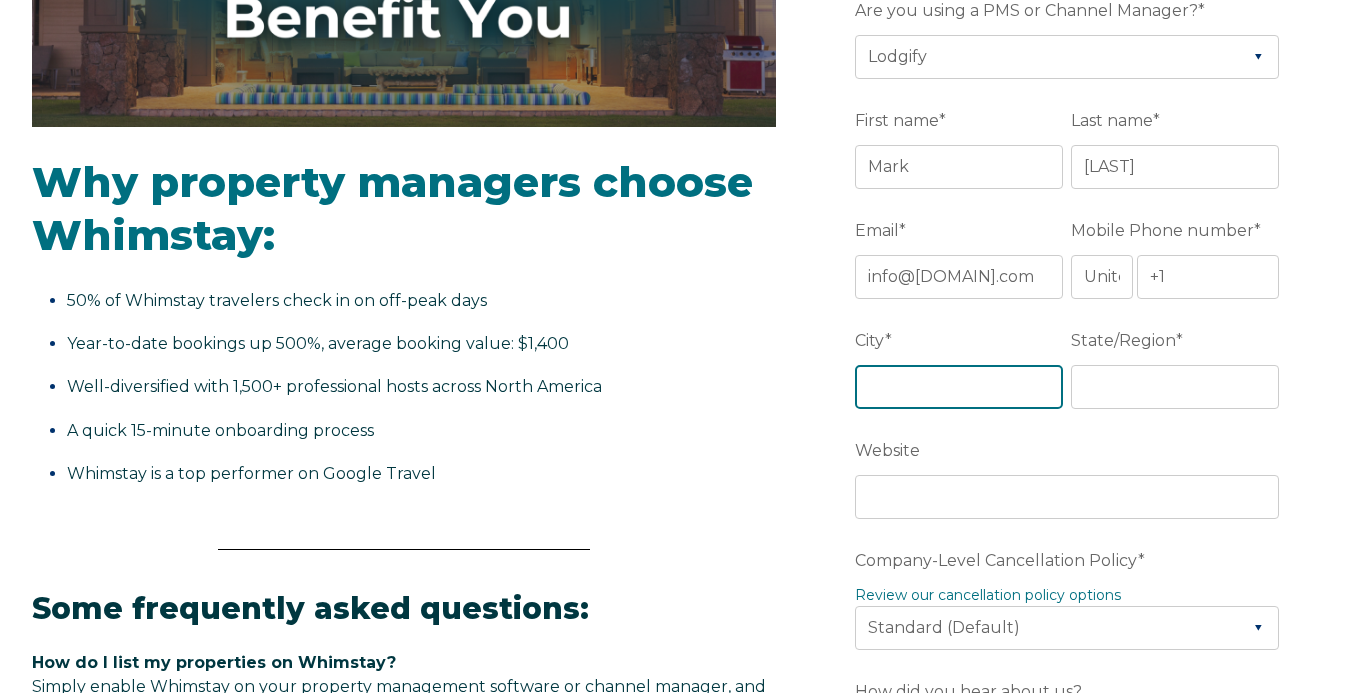 click on "City *" at bounding box center [959, 387] 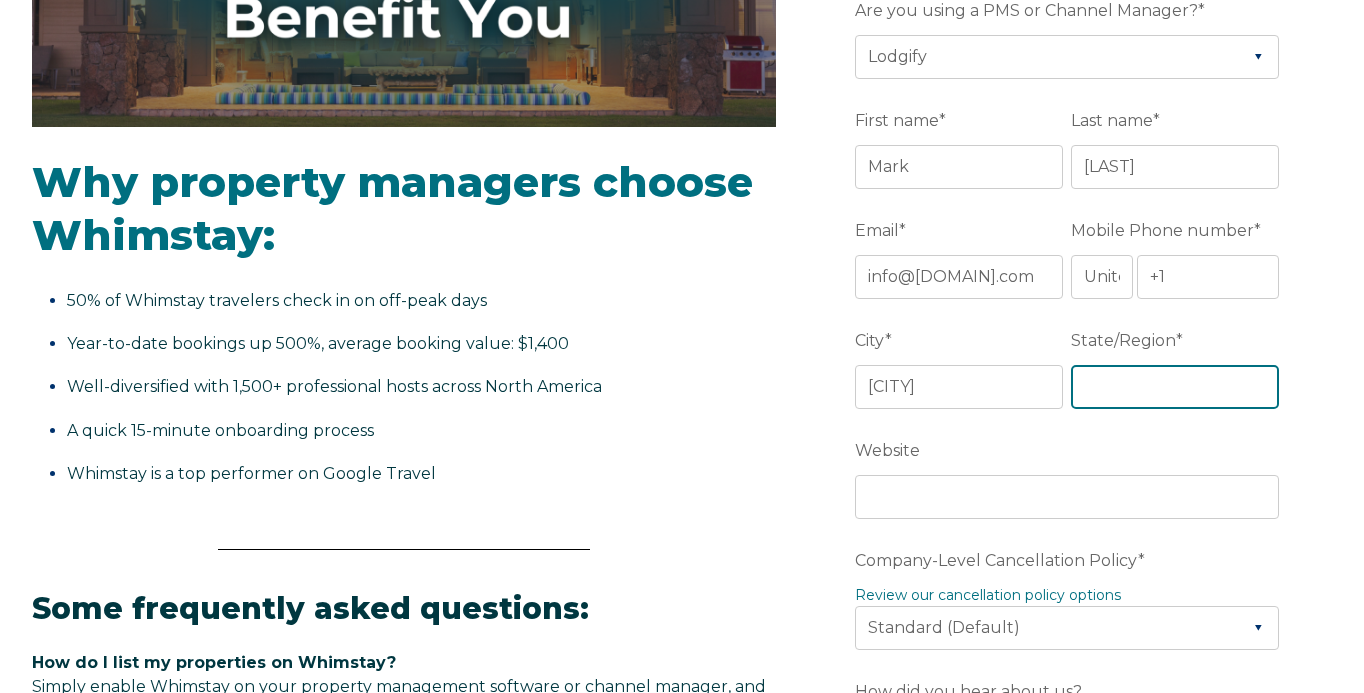 type on "CA" 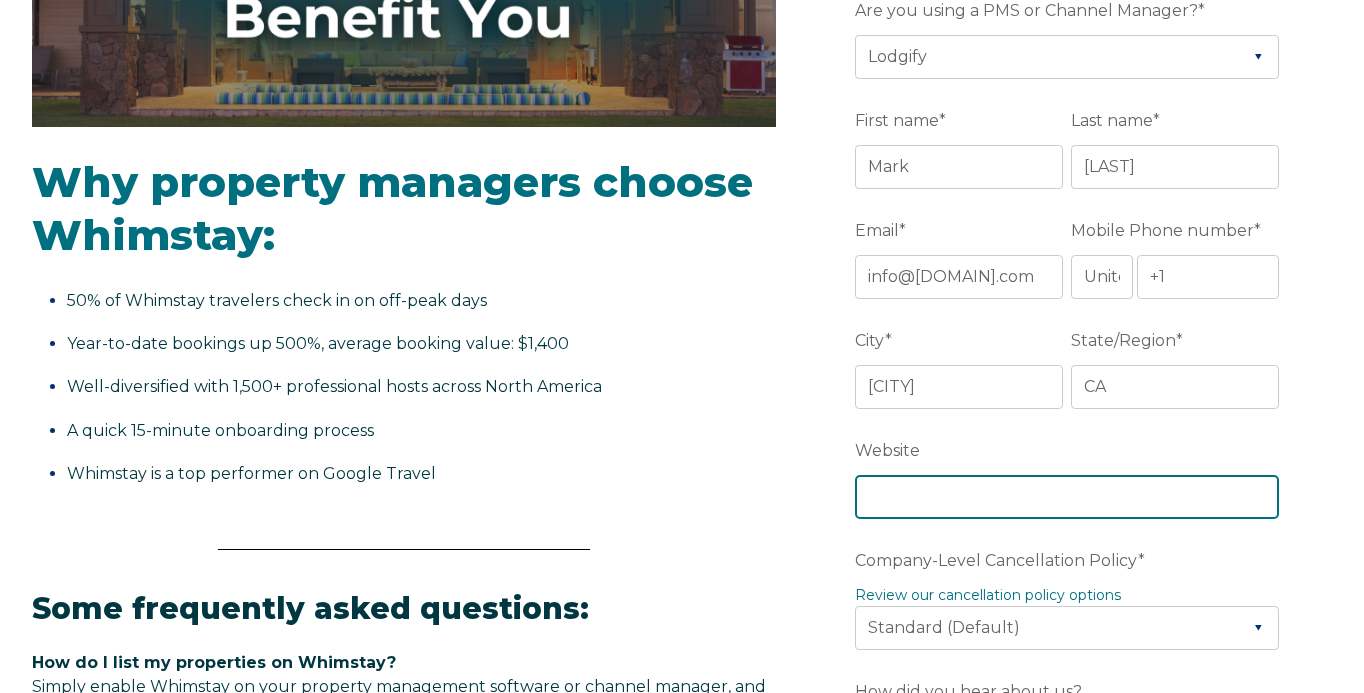 click on "Website" at bounding box center (1067, 497) 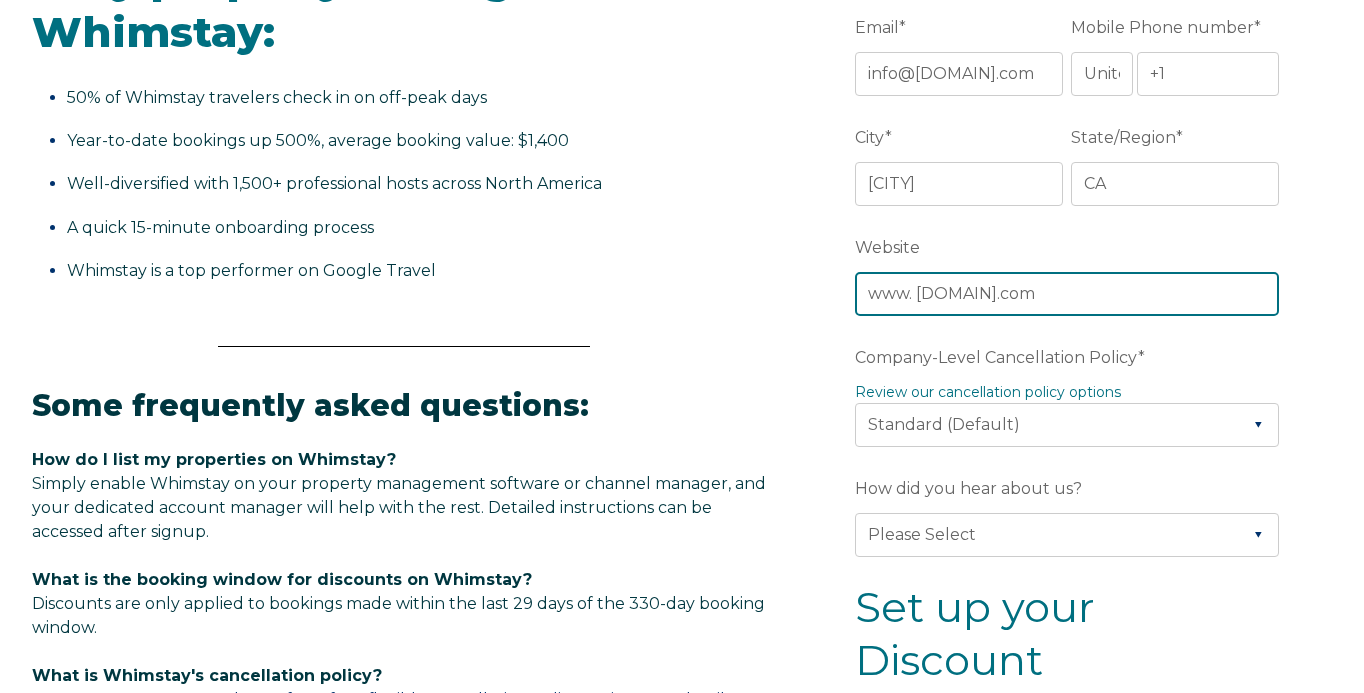 scroll, scrollTop: 725, scrollLeft: 0, axis: vertical 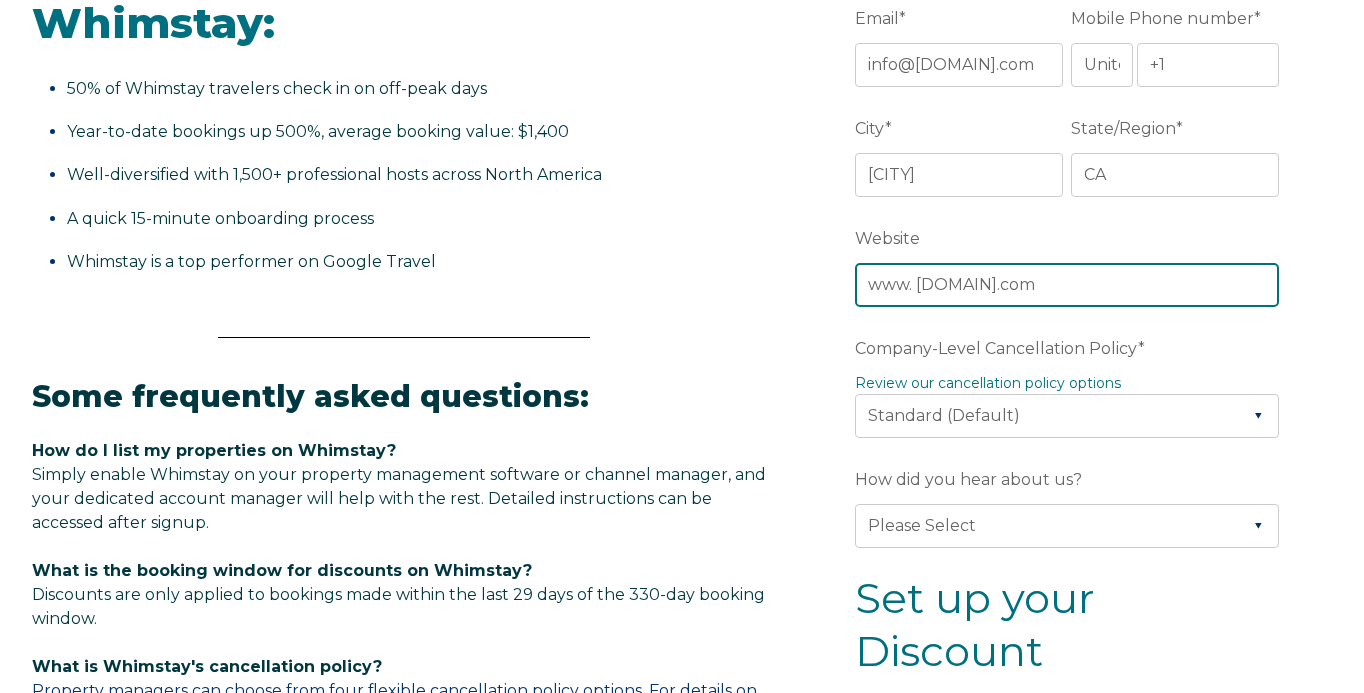 type on "www. [DOMAIN].com" 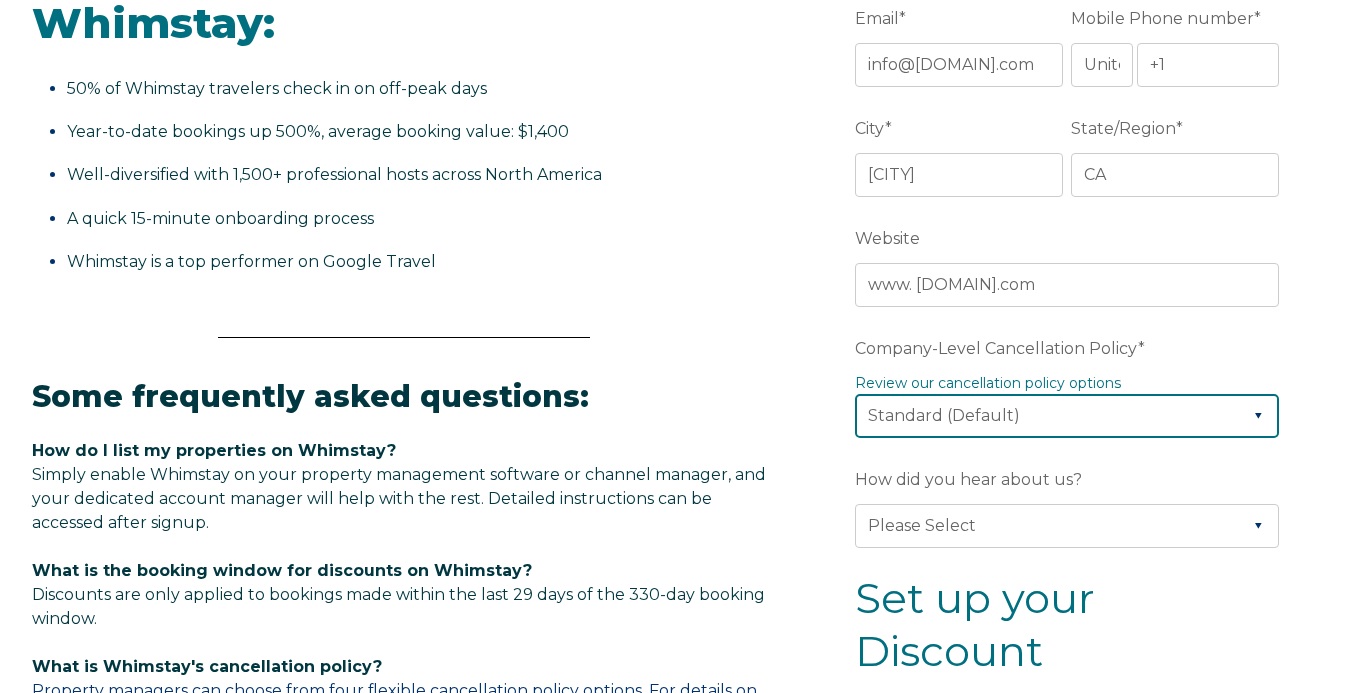 click on "Please Select Partial Standard (Default) Moderate Strict" at bounding box center [1067, 416] 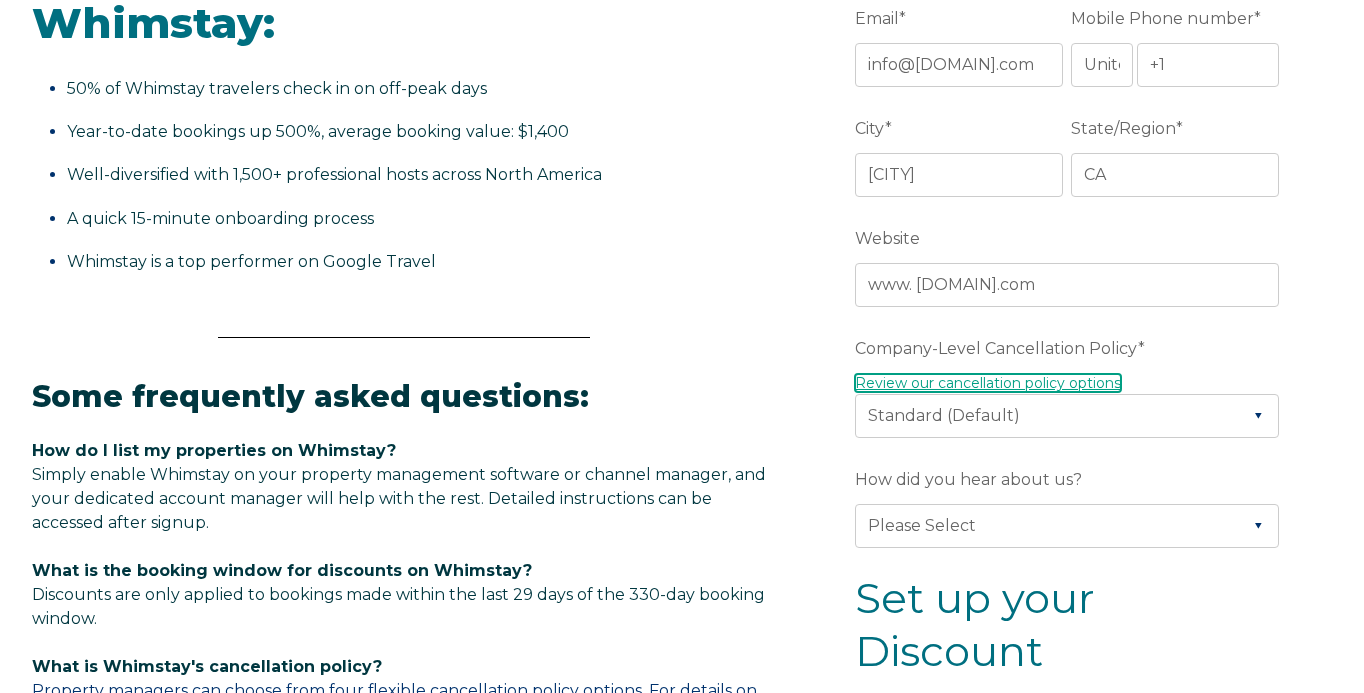 click on "Review our cancellation policy options" at bounding box center [988, 383] 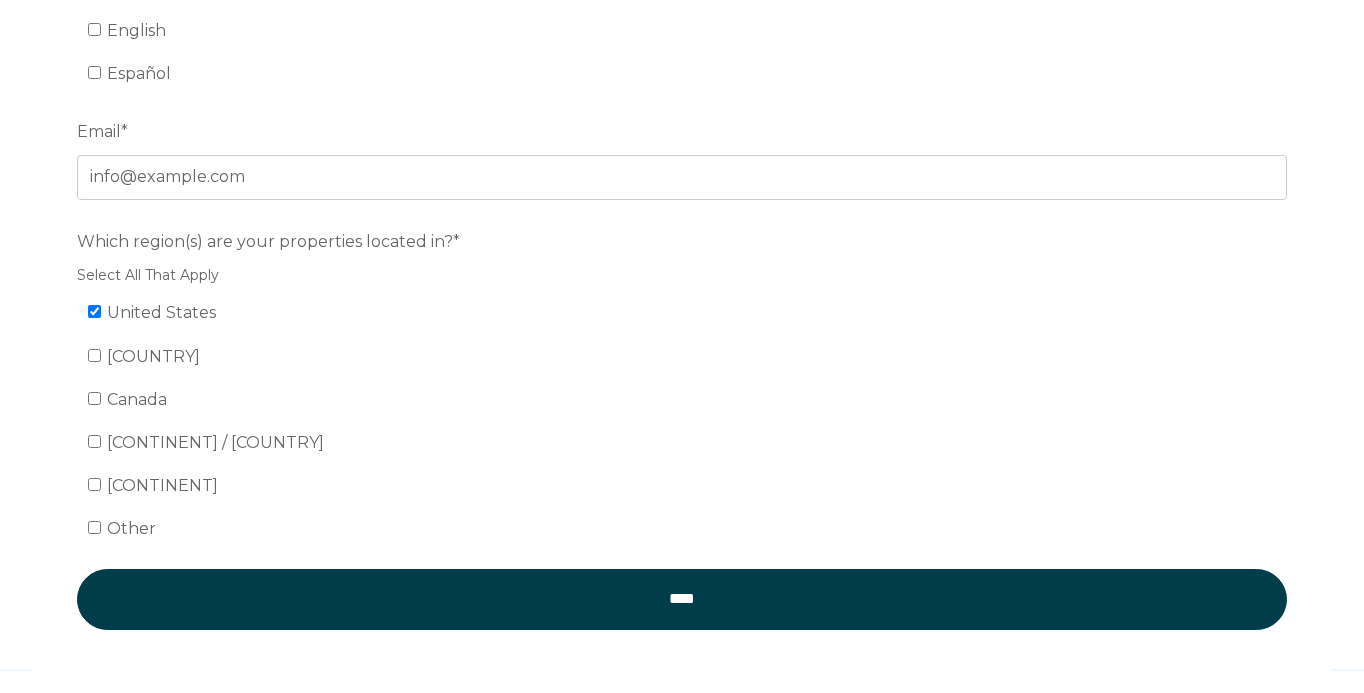 scroll, scrollTop: 310, scrollLeft: 0, axis: vertical 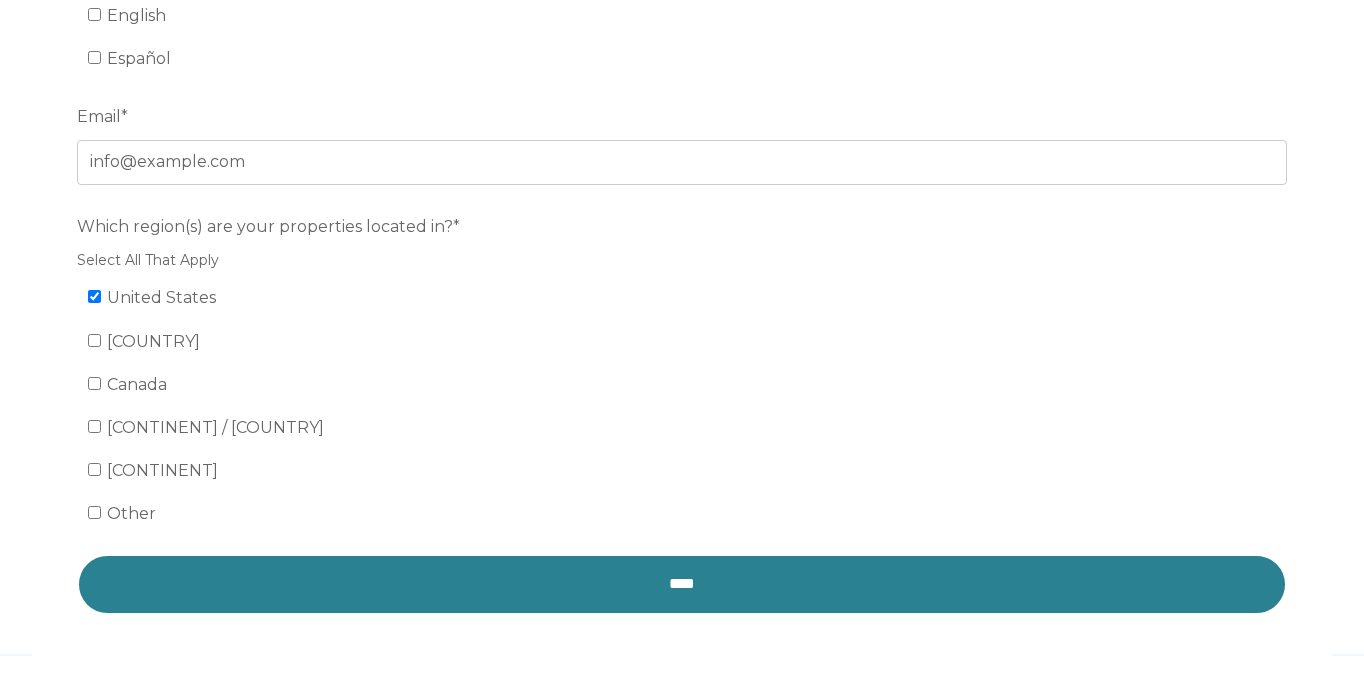 click on "****" at bounding box center [682, 584] 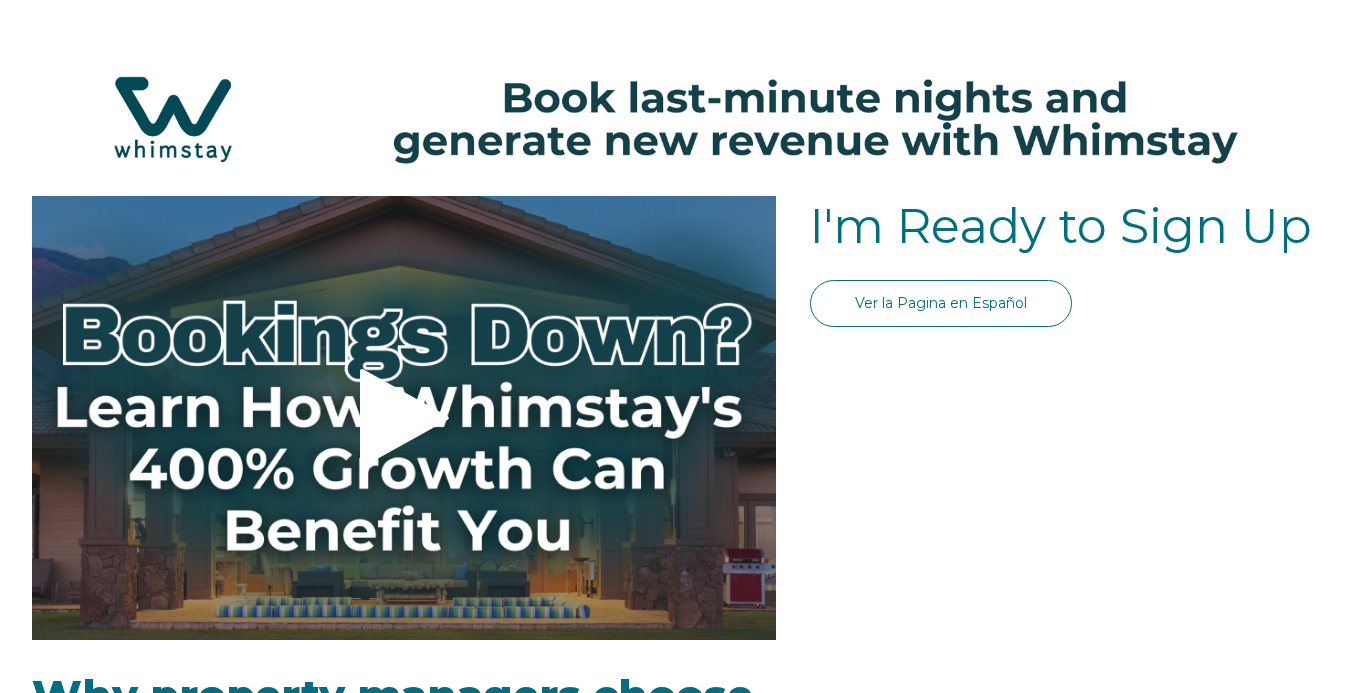 scroll, scrollTop: 0, scrollLeft: 0, axis: both 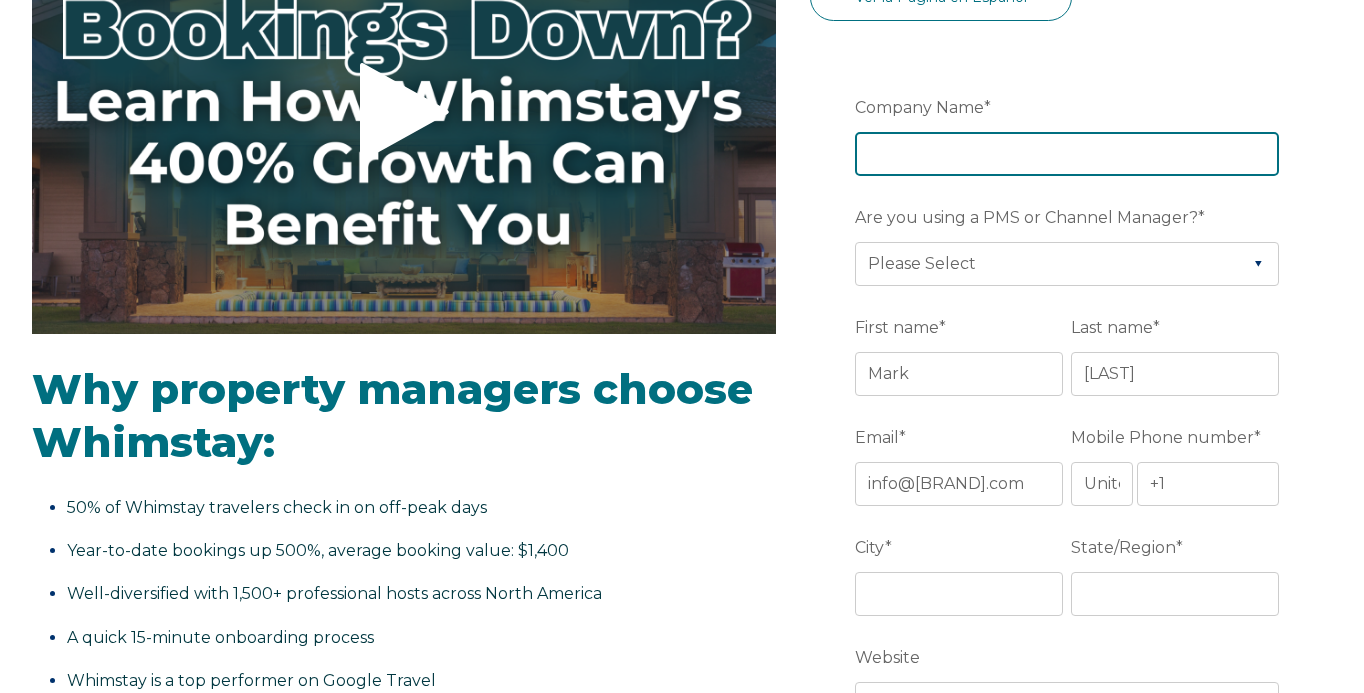 click on "Company Name *" at bounding box center [1067, 154] 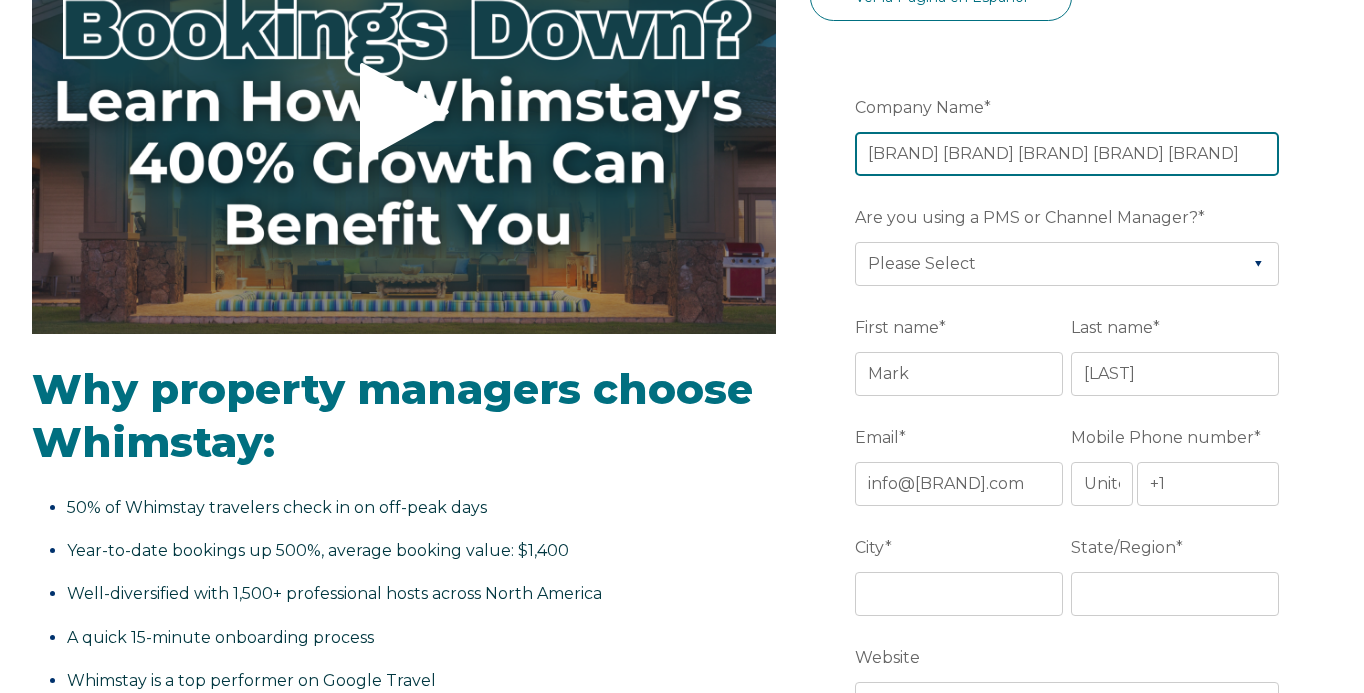 type on "[BRAND] [BRAND] [BRAND] [BRAND] [BRAND]" 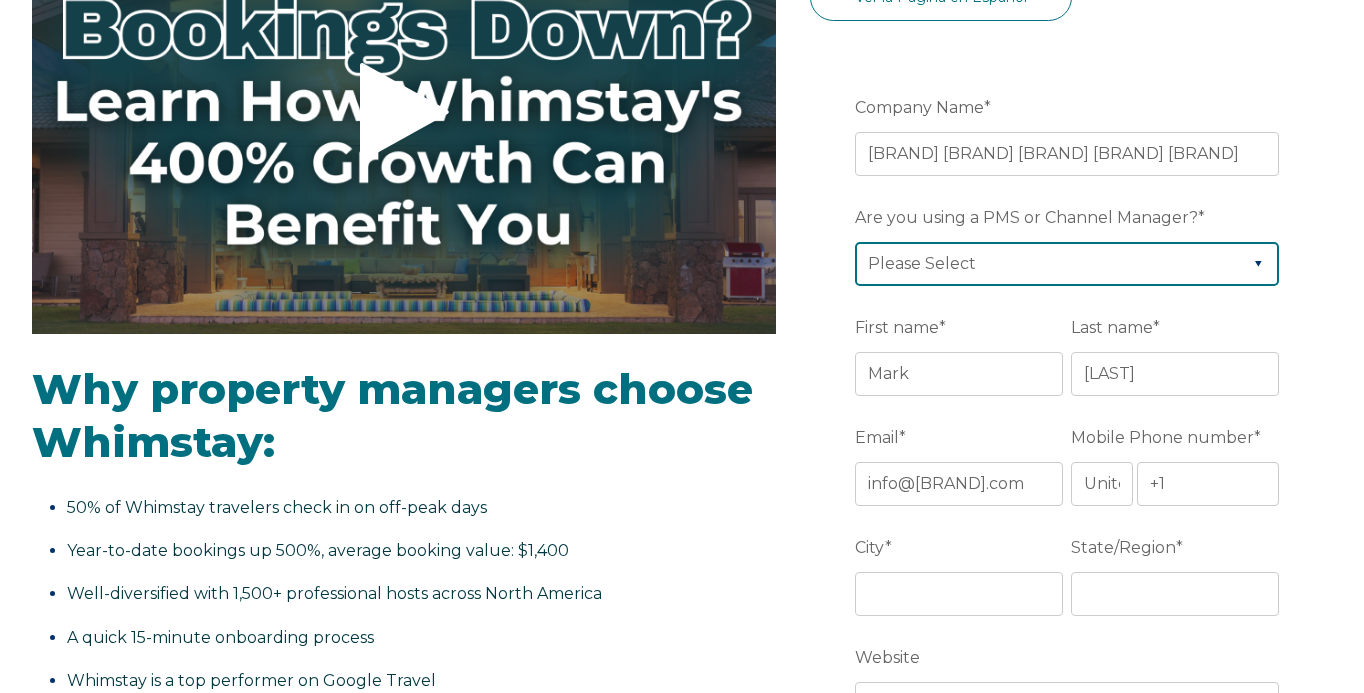 click on "Please Select Barefoot BookingPal Boost Brightside CiiRUS Escapia Guesty Hostaway Hostfully Hostify Lodgify NextPax/NxtBeds OwnerRez PMS or CM Not Listed Rentals United/Quick Connect Streamline Track Airbnb" at bounding box center [1067, 264] 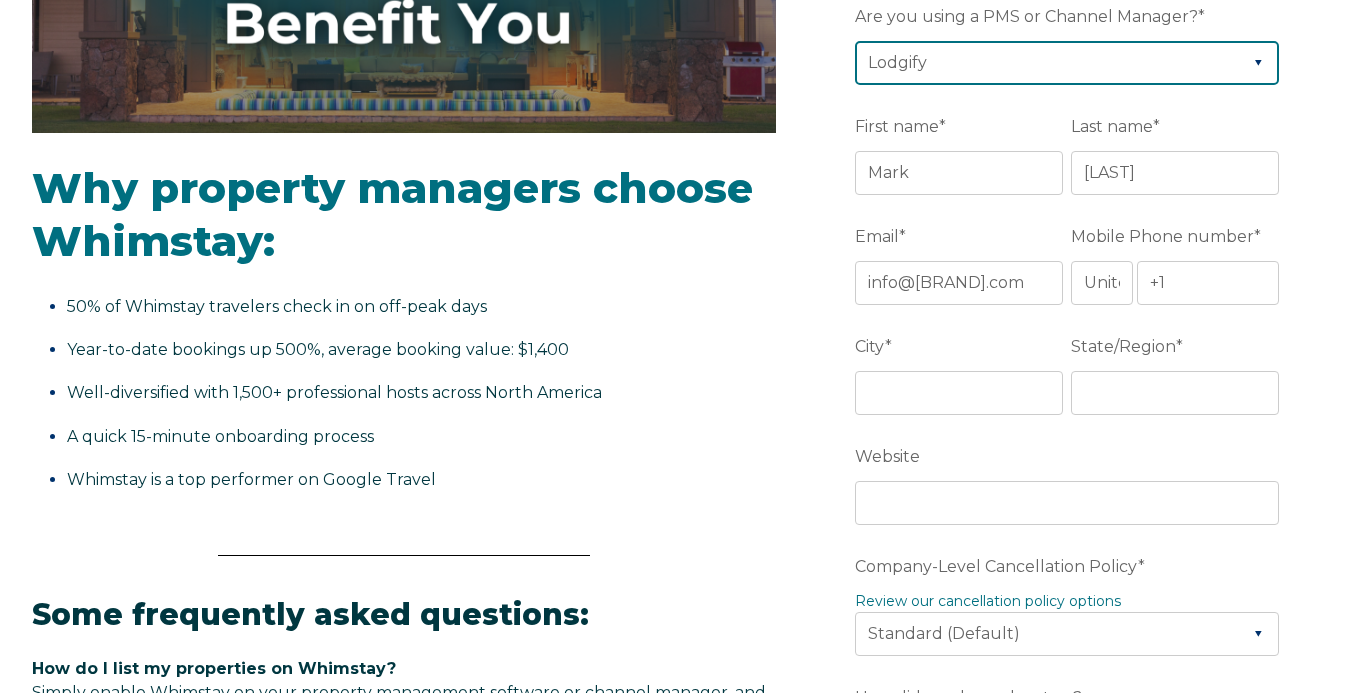 scroll, scrollTop: 519, scrollLeft: 0, axis: vertical 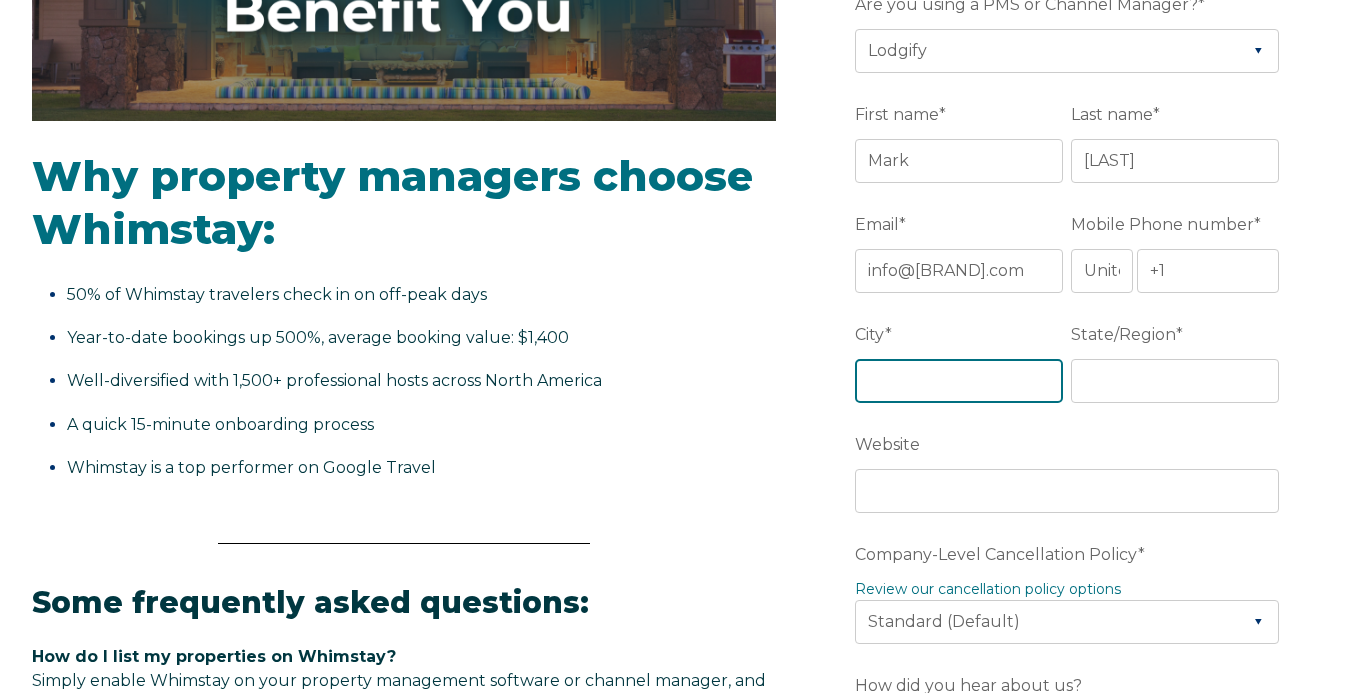 click on "City *" at bounding box center [959, 381] 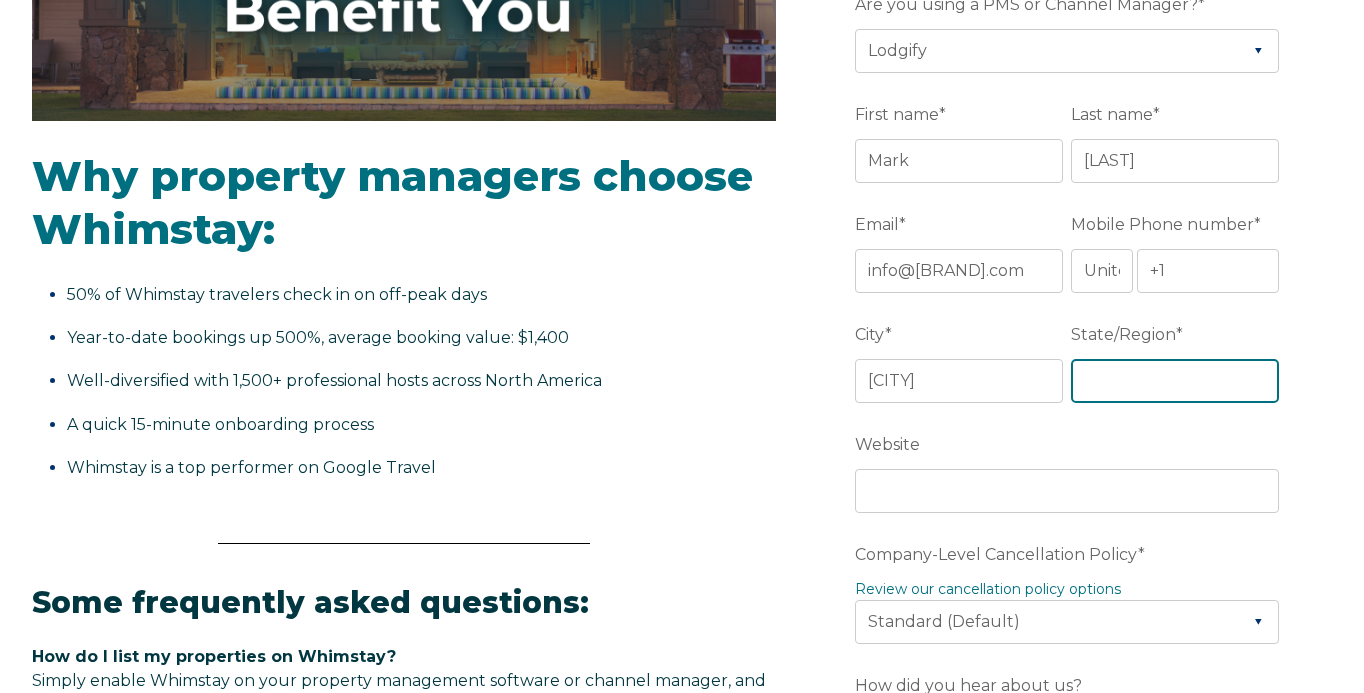 type on "CA" 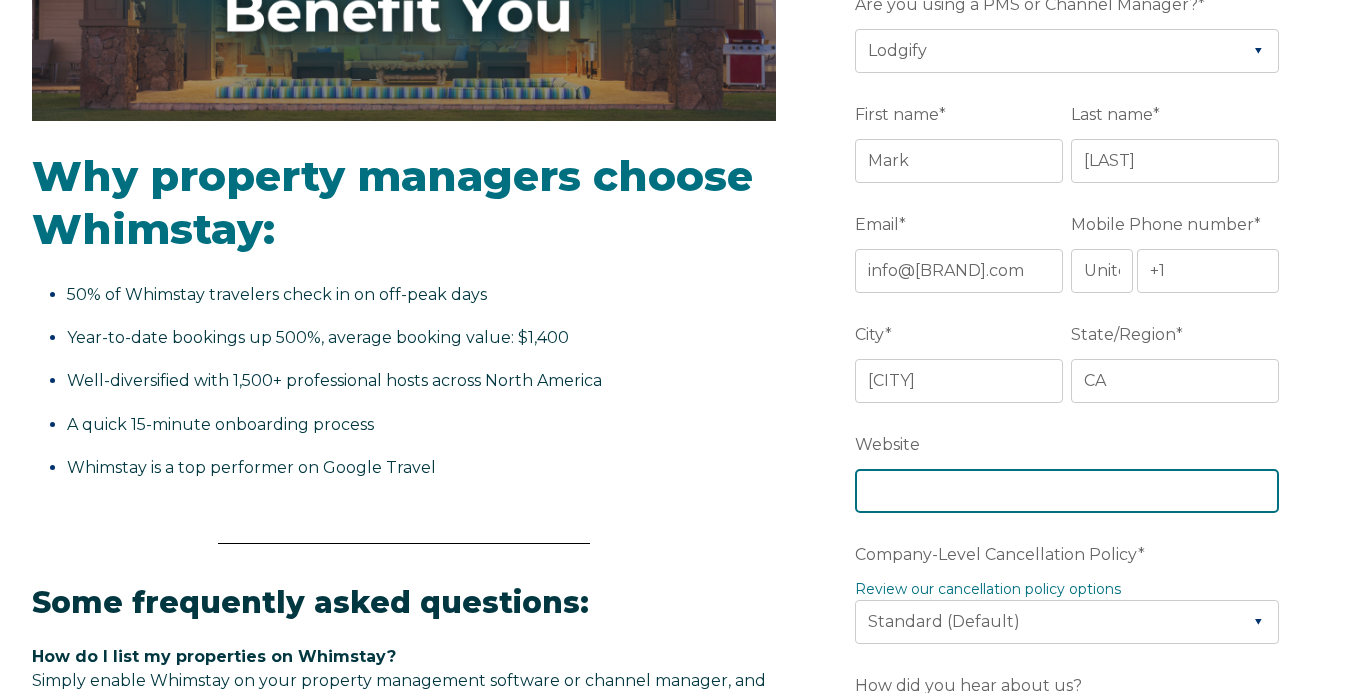 click on "Website" at bounding box center (1067, 491) 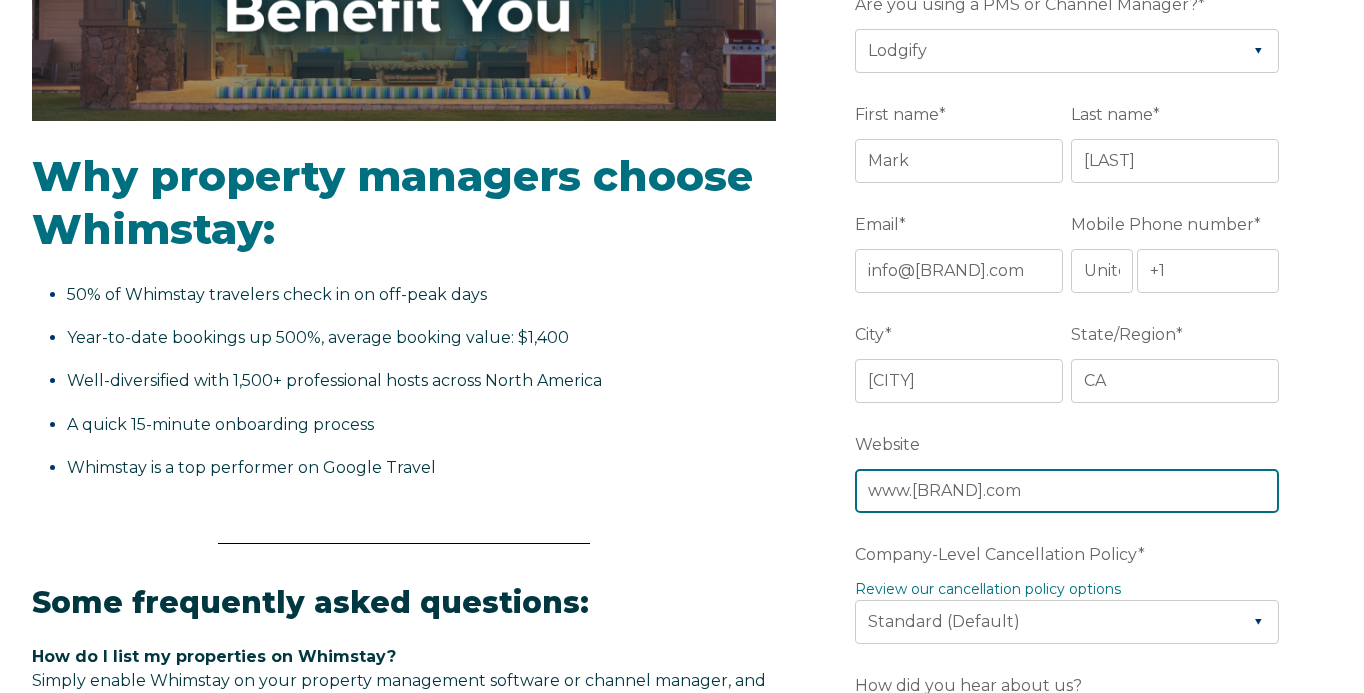 type on "www.WillowSpringsLodge.com" 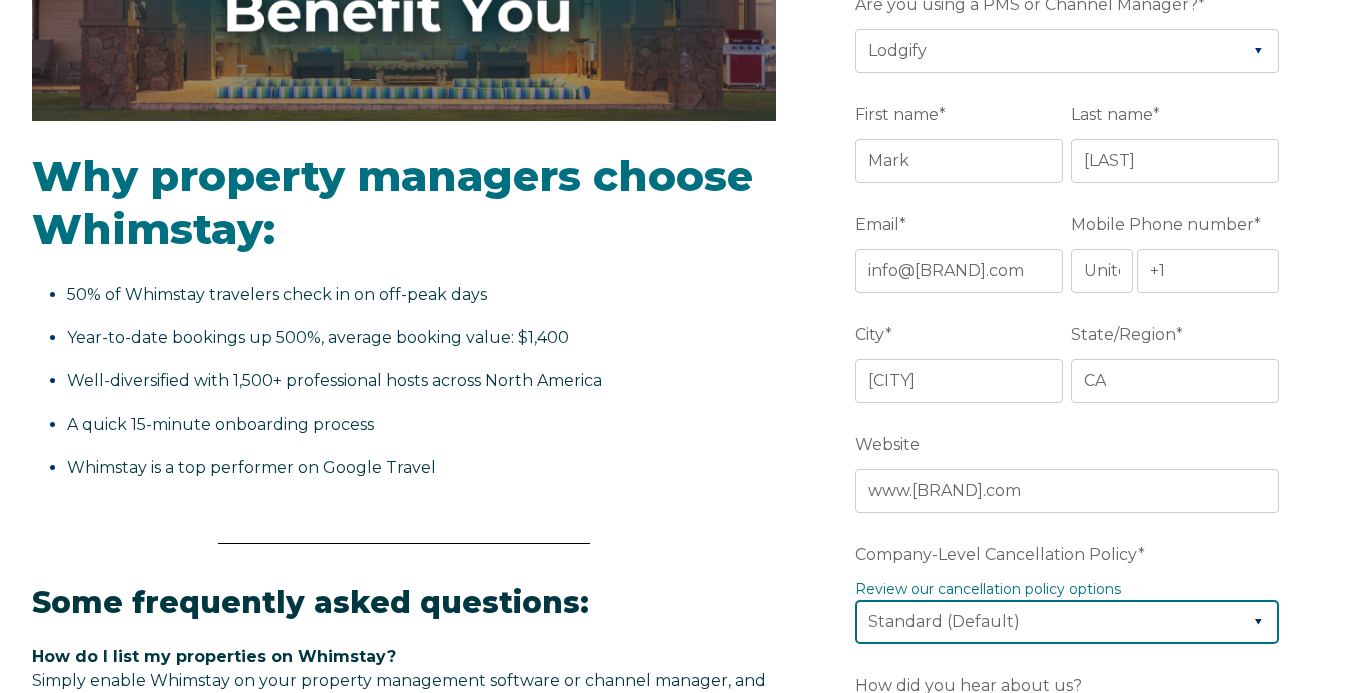 click on "Please Select Partial Standard (Default) Moderate Strict" at bounding box center [1067, 622] 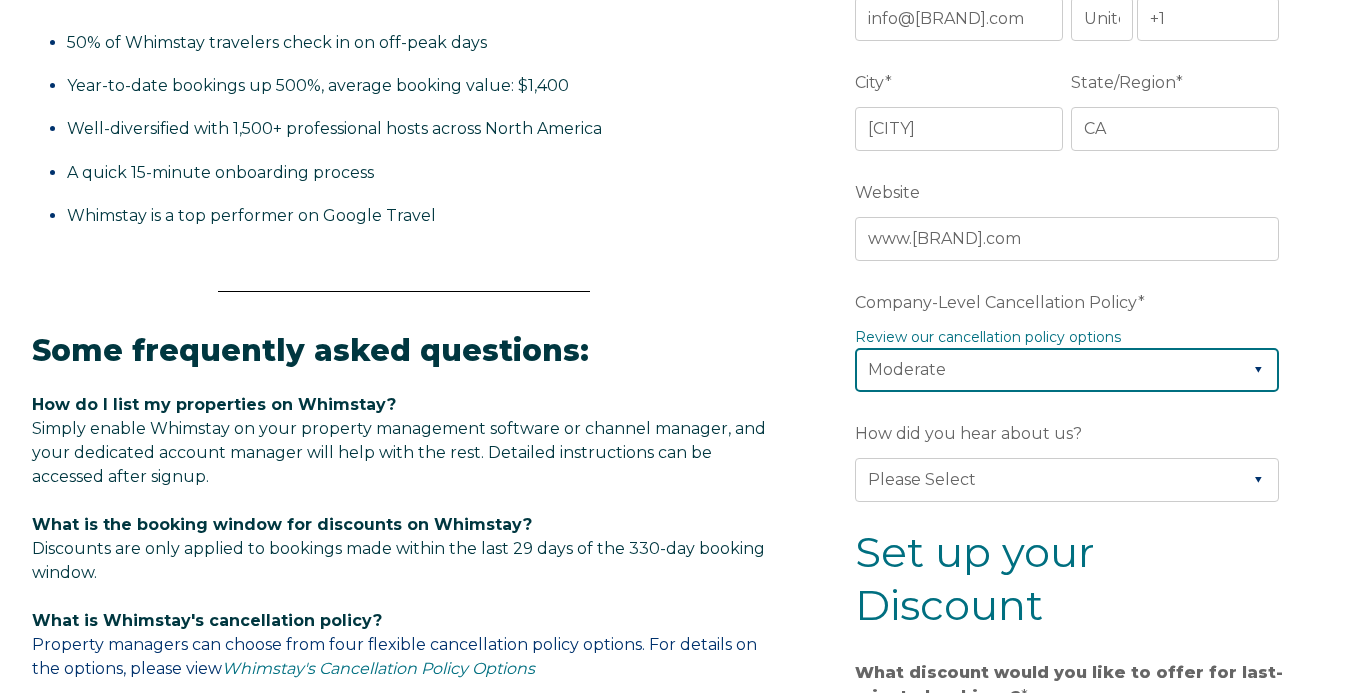 scroll, scrollTop: 799, scrollLeft: 0, axis: vertical 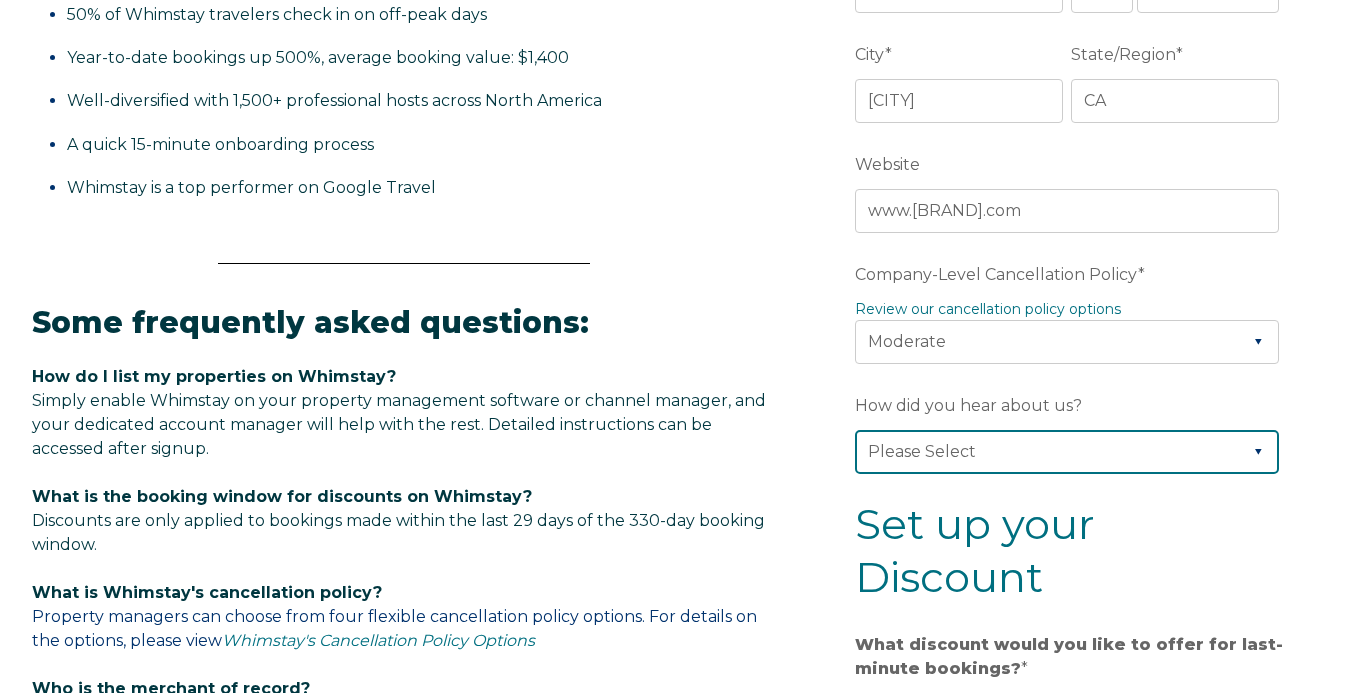 click on "Please Select Found Whimstay through a Google search Direct outreach from a Whimstay team member Saw Whimstay on social media Referred by a friend, colleague, or partner Discovered Whimstay at an event or conference Heard about Whimstay on a podcast Other" at bounding box center [1067, 452] 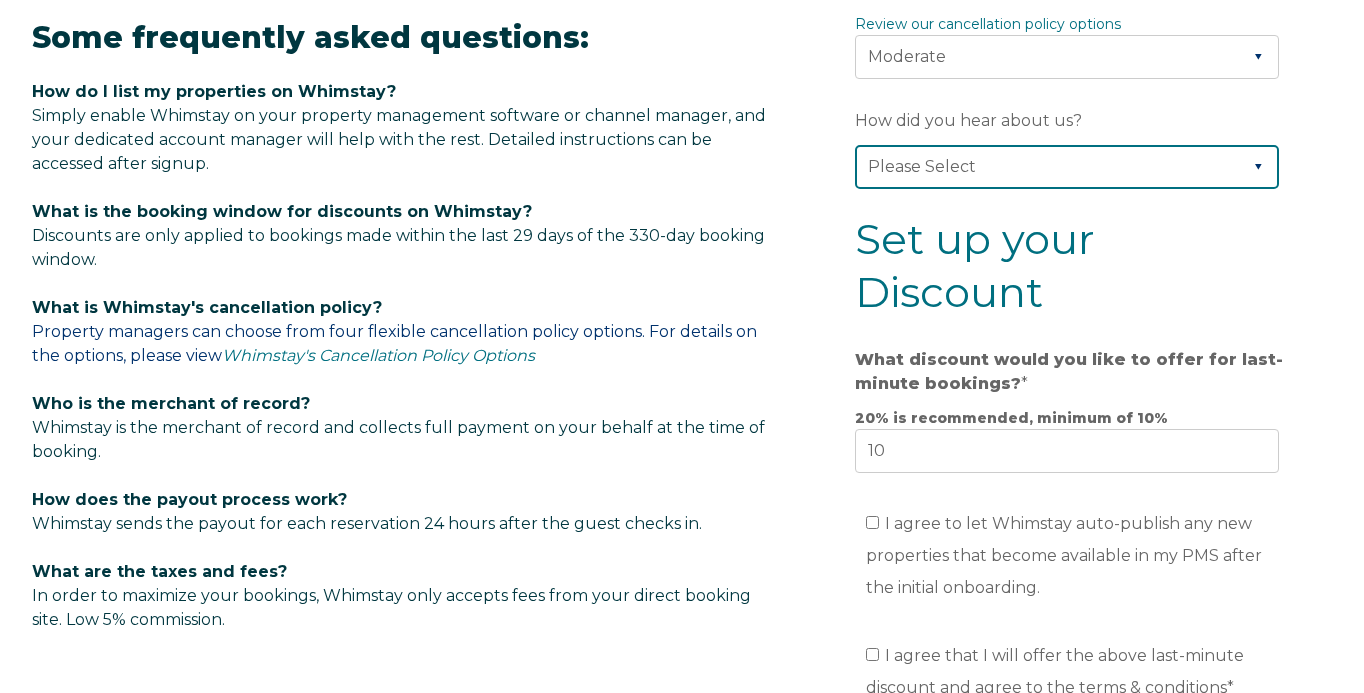 scroll, scrollTop: 1108, scrollLeft: 0, axis: vertical 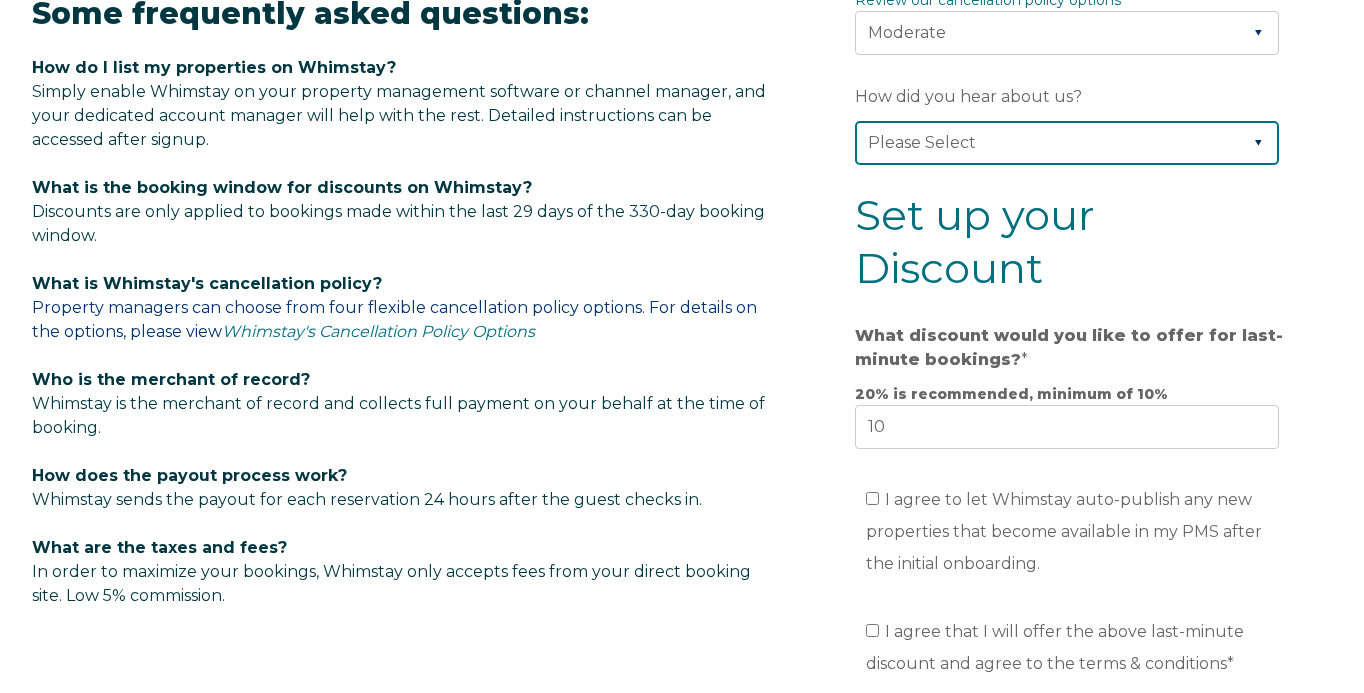 click on "Please Select Found Whimstay through a Google search Direct outreach from a Whimstay team member Saw Whimstay on social media Referred by a friend, colleague, or partner Discovered Whimstay at an event or conference Heard about Whimstay on a podcast Other" at bounding box center [1067, 143] 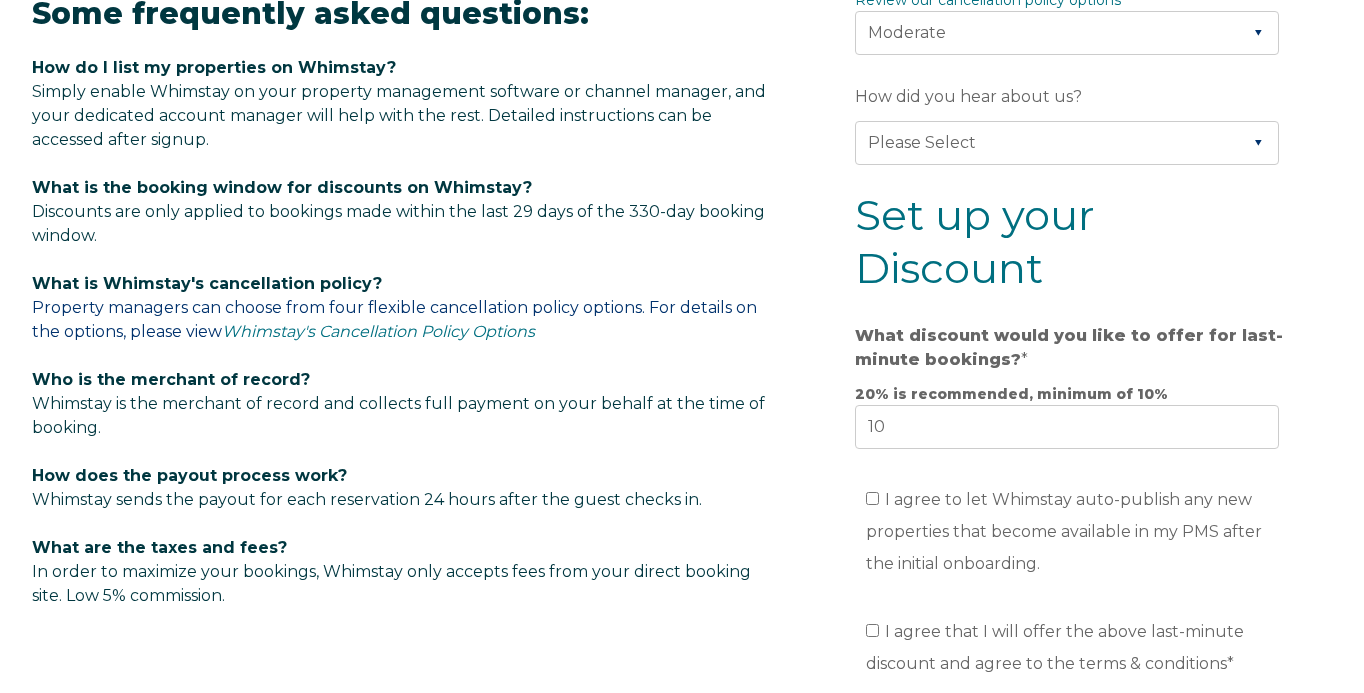 drag, startPoint x: 1259, startPoint y: 141, endPoint x: 1142, endPoint y: 213, distance: 137.37904 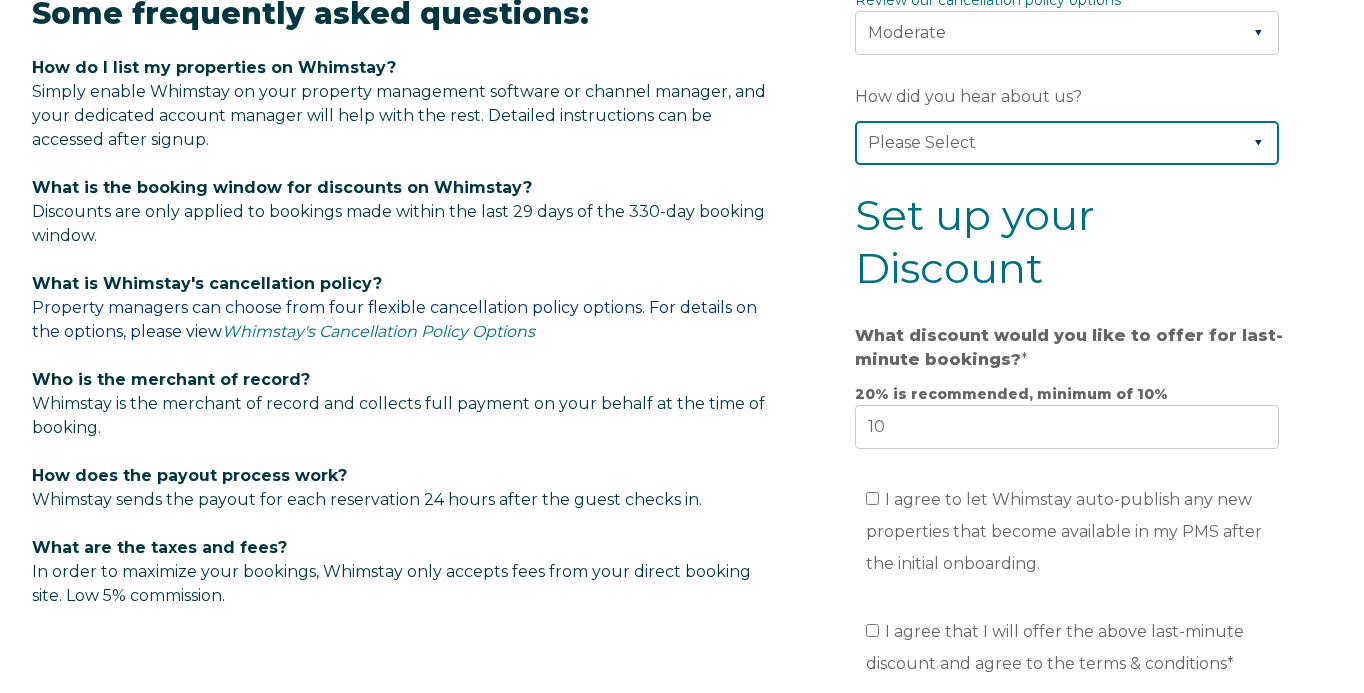 click on "Please Select Found Whimstay through a Google search Direct outreach from a Whimstay team member Saw Whimstay on social media Referred by a friend, colleague, or partner Discovered Whimstay at an event or conference Heard about Whimstay on a podcast Other" at bounding box center [1067, 143] 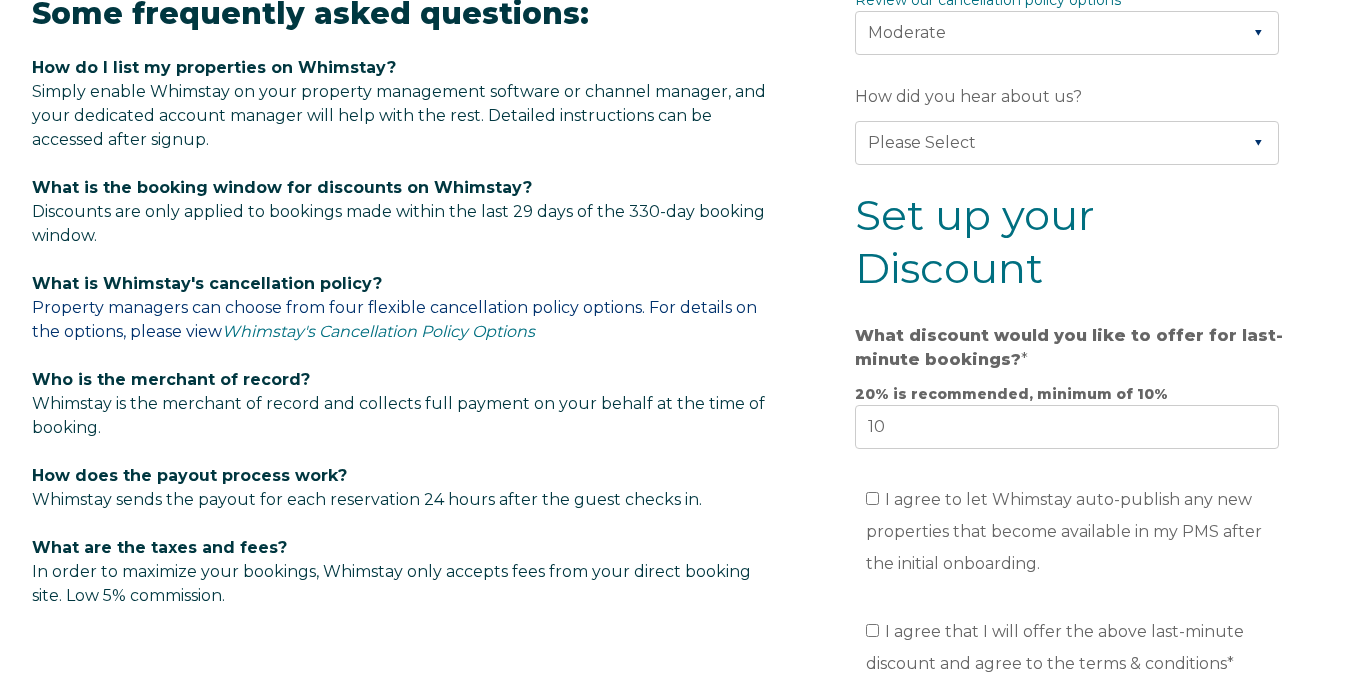 drag, startPoint x: 1255, startPoint y: 138, endPoint x: 1079, endPoint y: 172, distance: 179.25401 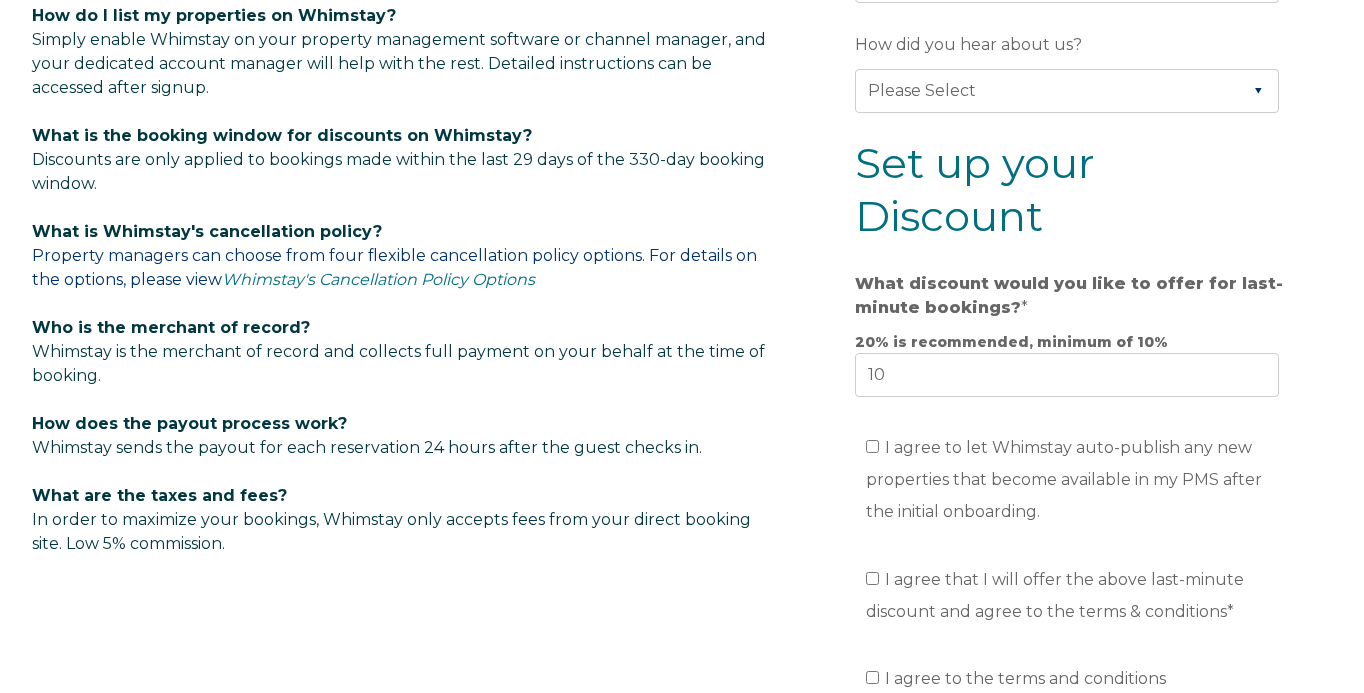 scroll, scrollTop: 1164, scrollLeft: 0, axis: vertical 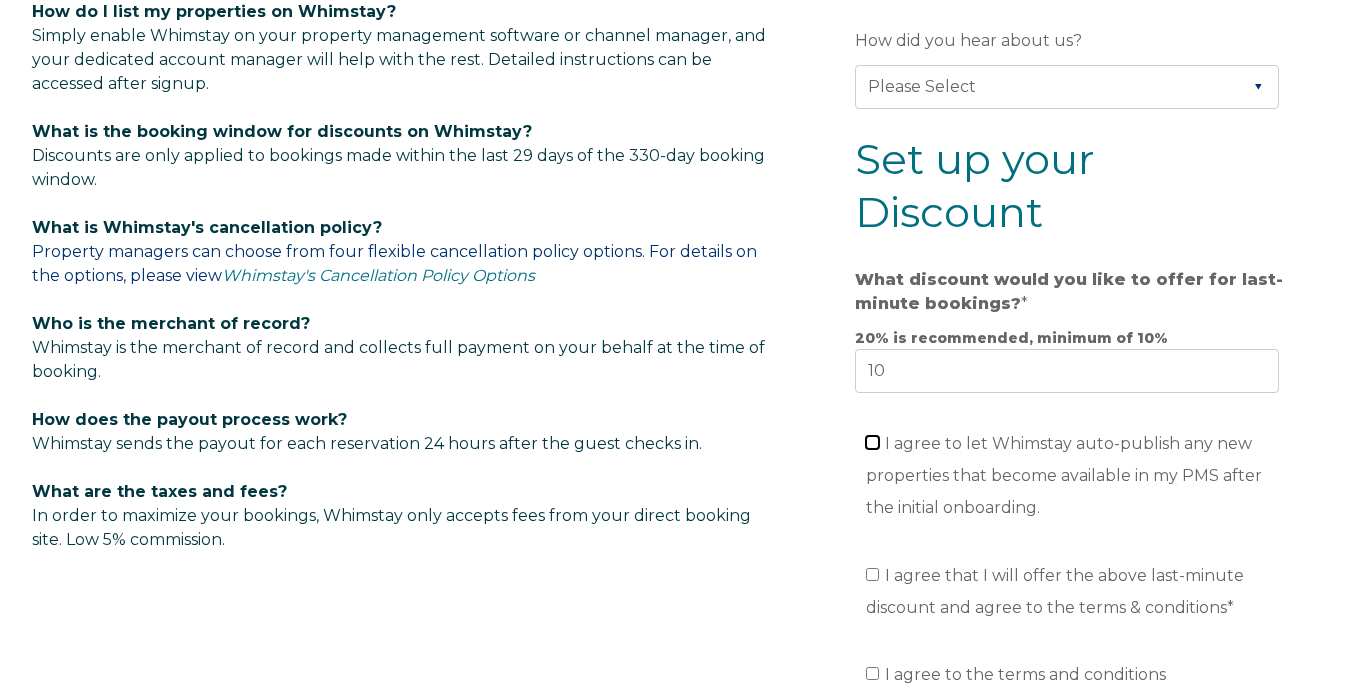 click on "I agree to let Whimstay auto-publish any new properties that become available in my PMS after the initial onboarding." at bounding box center (872, 442) 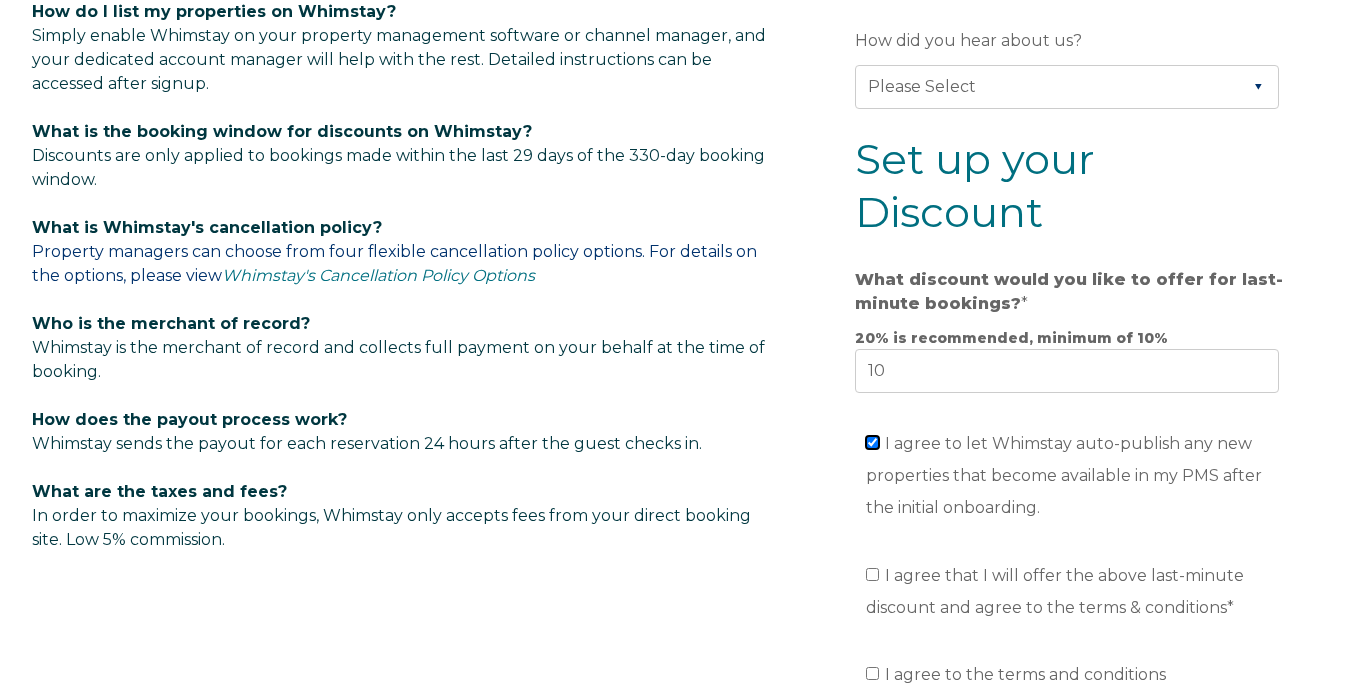 checkbox on "true" 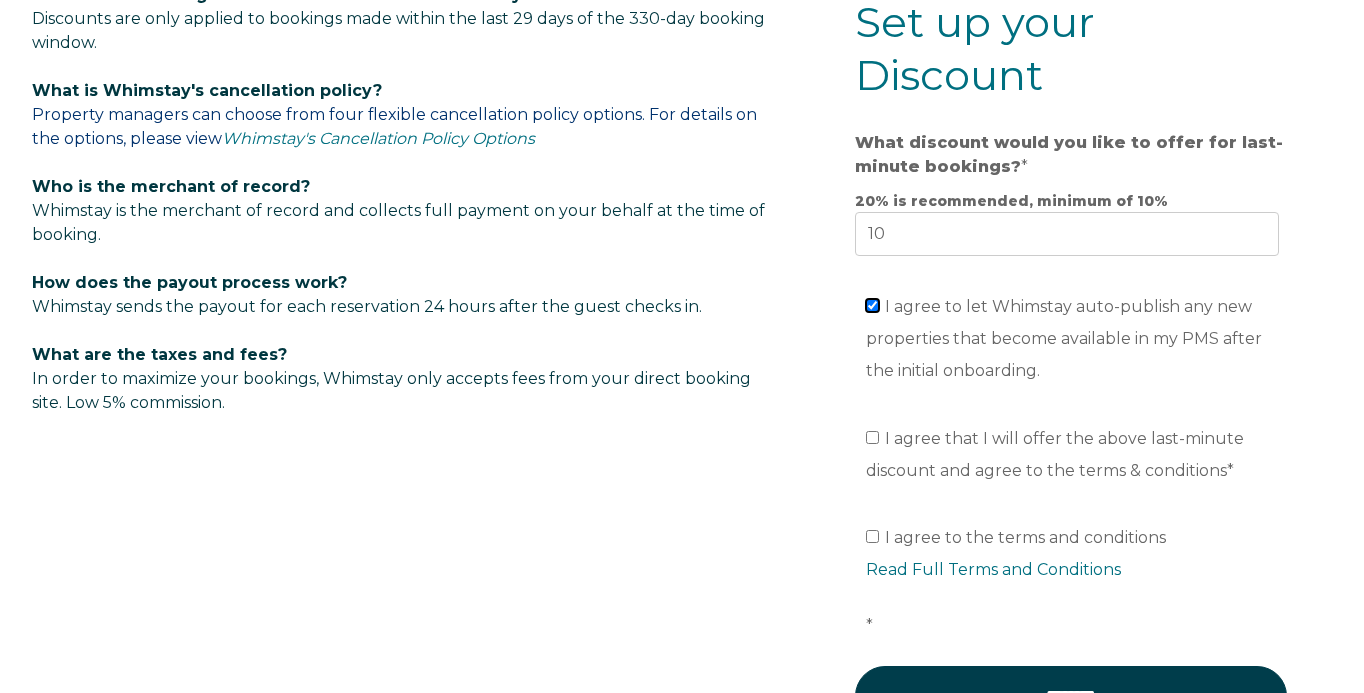scroll, scrollTop: 1310, scrollLeft: 0, axis: vertical 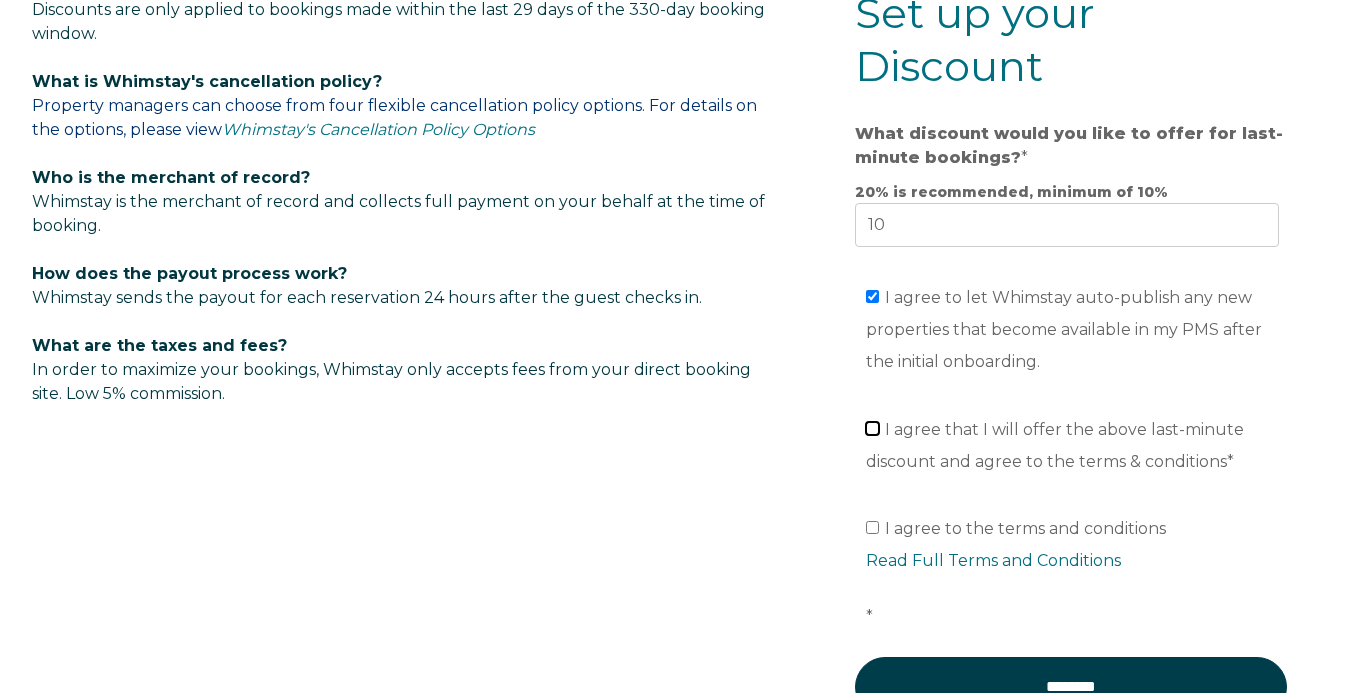 click on "I agree that I will offer the above last-minute discount and agree to the terms & conditions *" at bounding box center (872, 428) 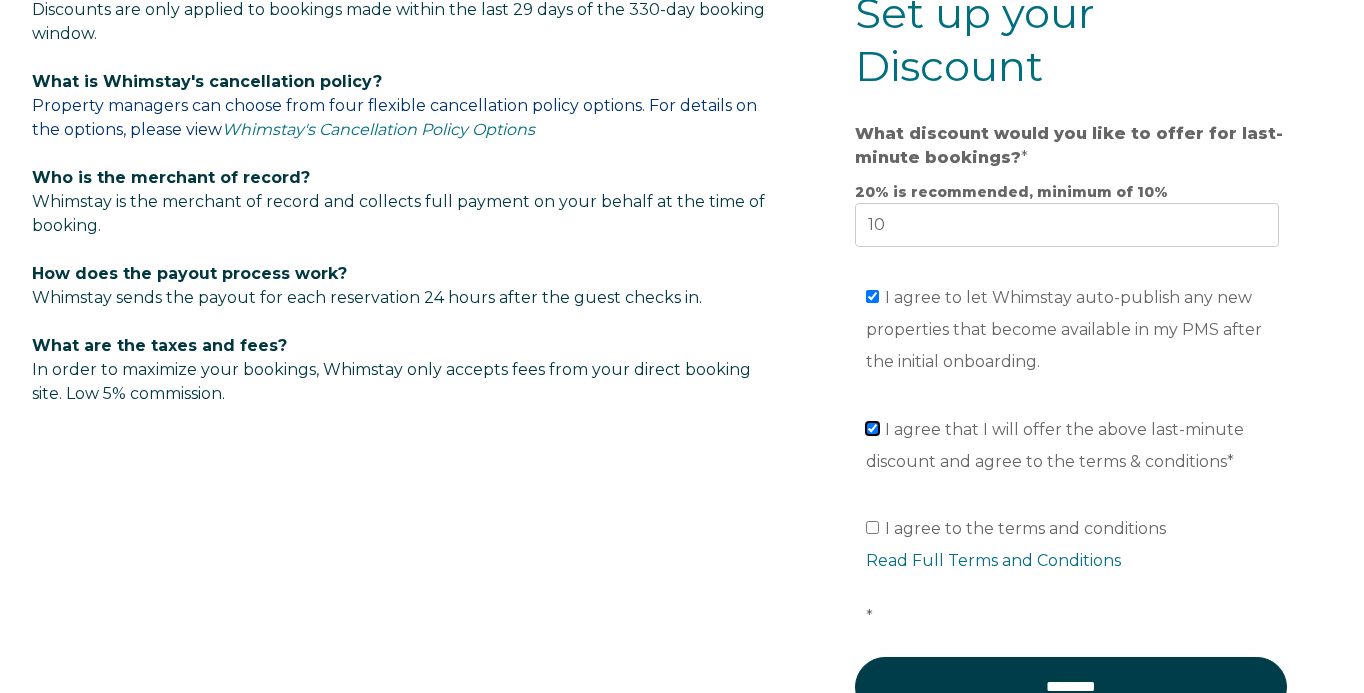checkbox on "true" 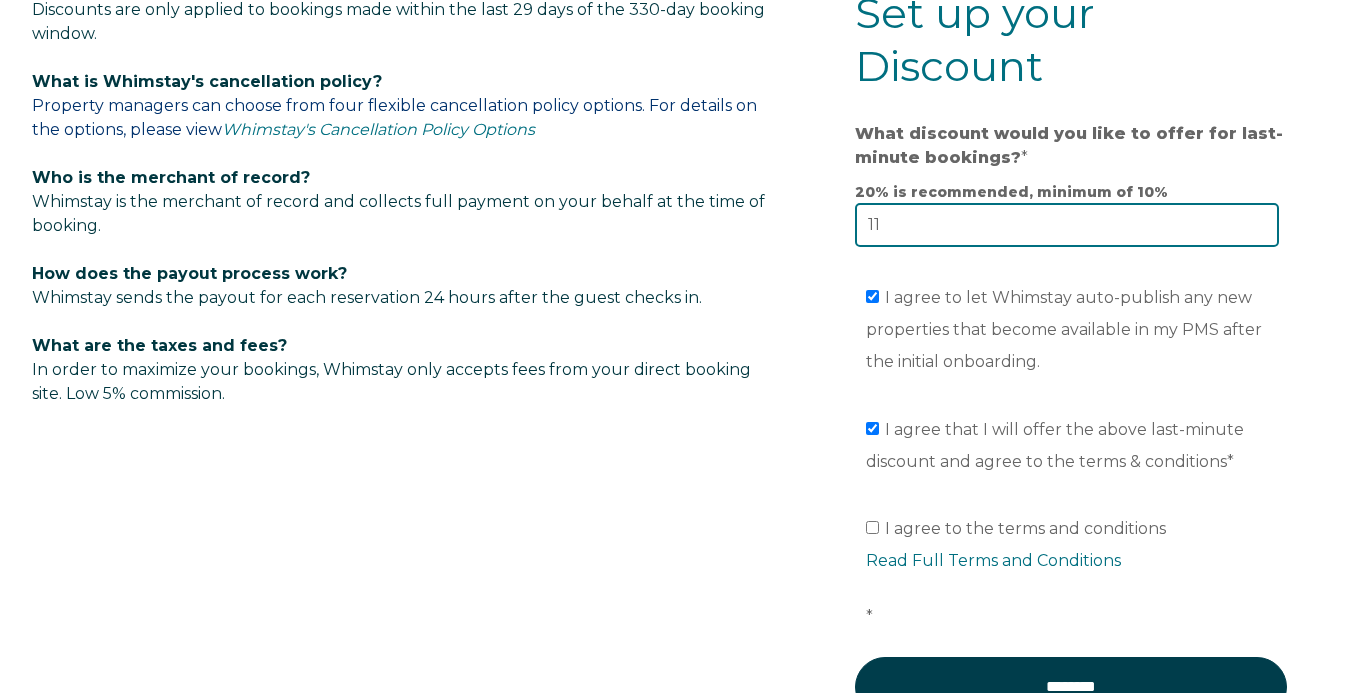 click on "11" at bounding box center [1067, 225] 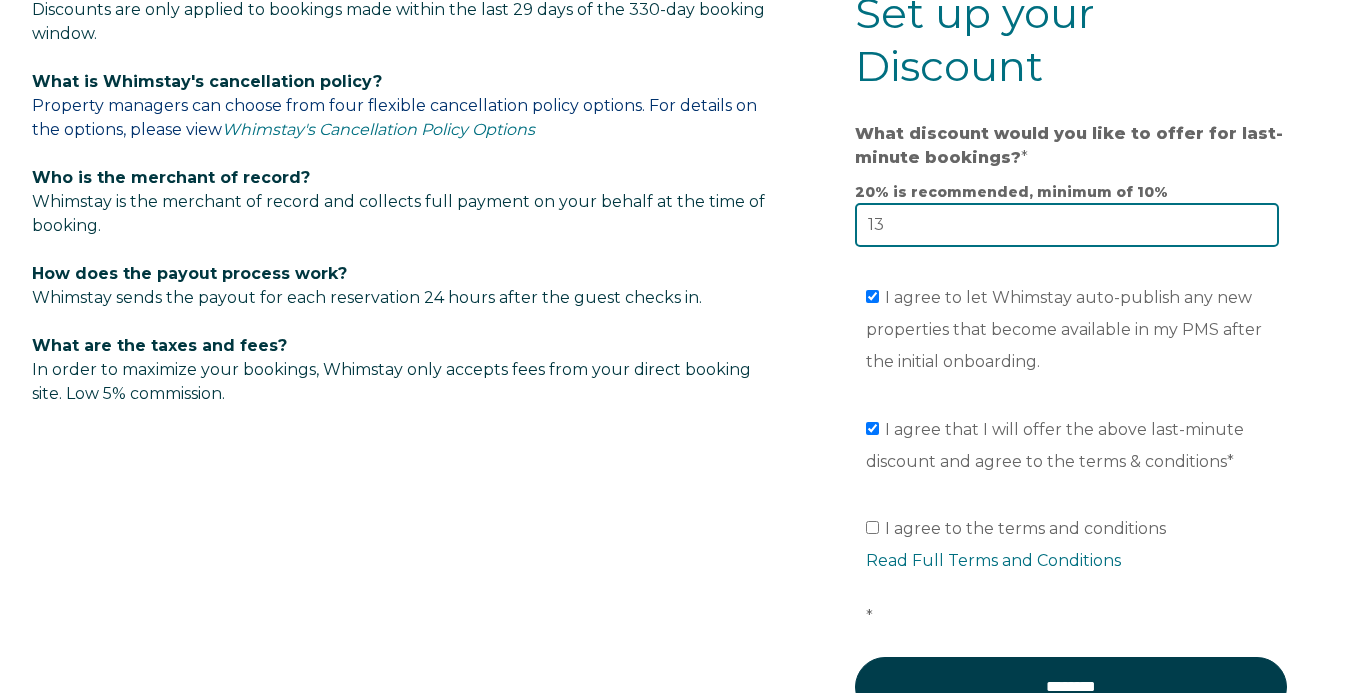 click on "13" at bounding box center [1067, 225] 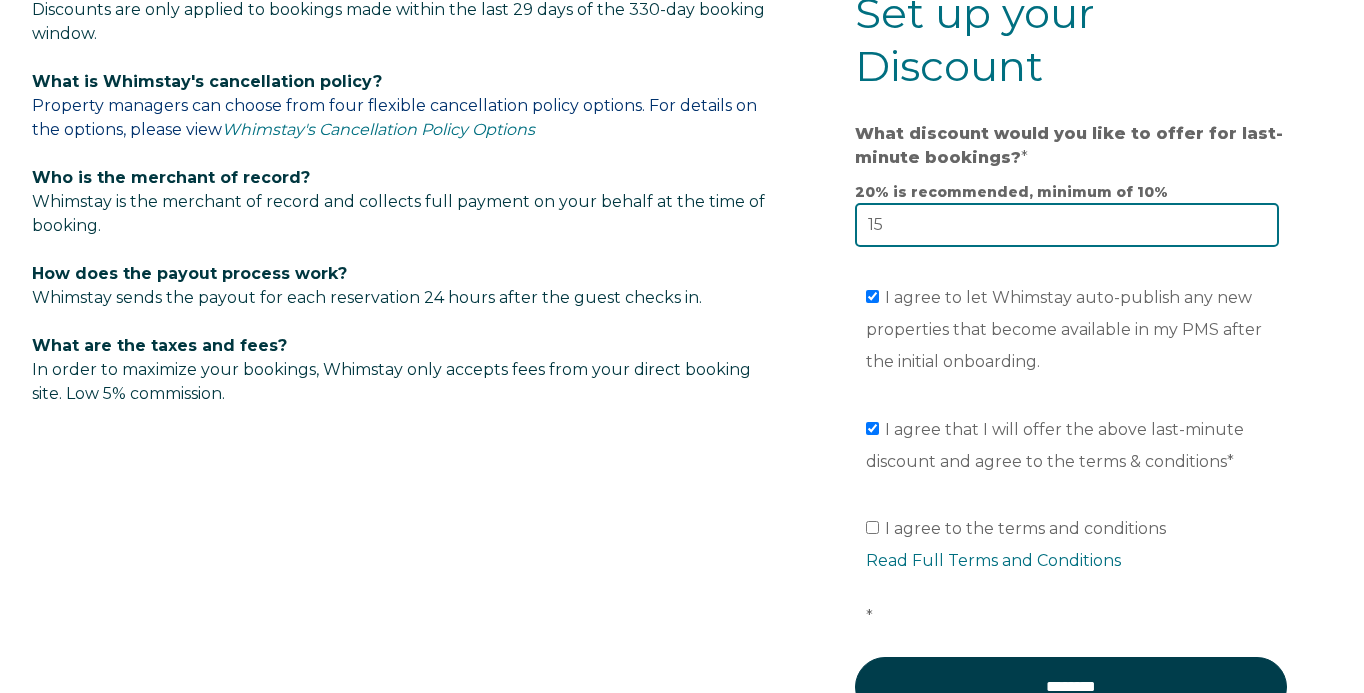 click on "15" at bounding box center (1067, 225) 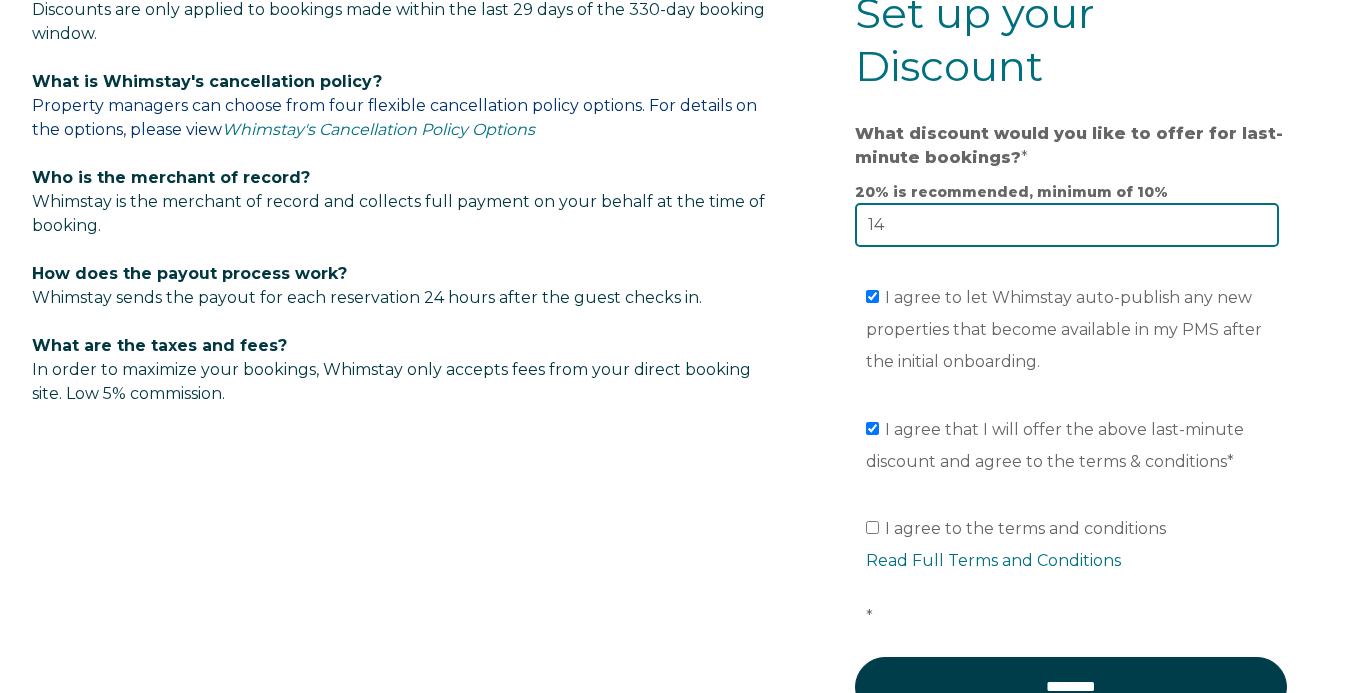 click on "14" at bounding box center [1067, 225] 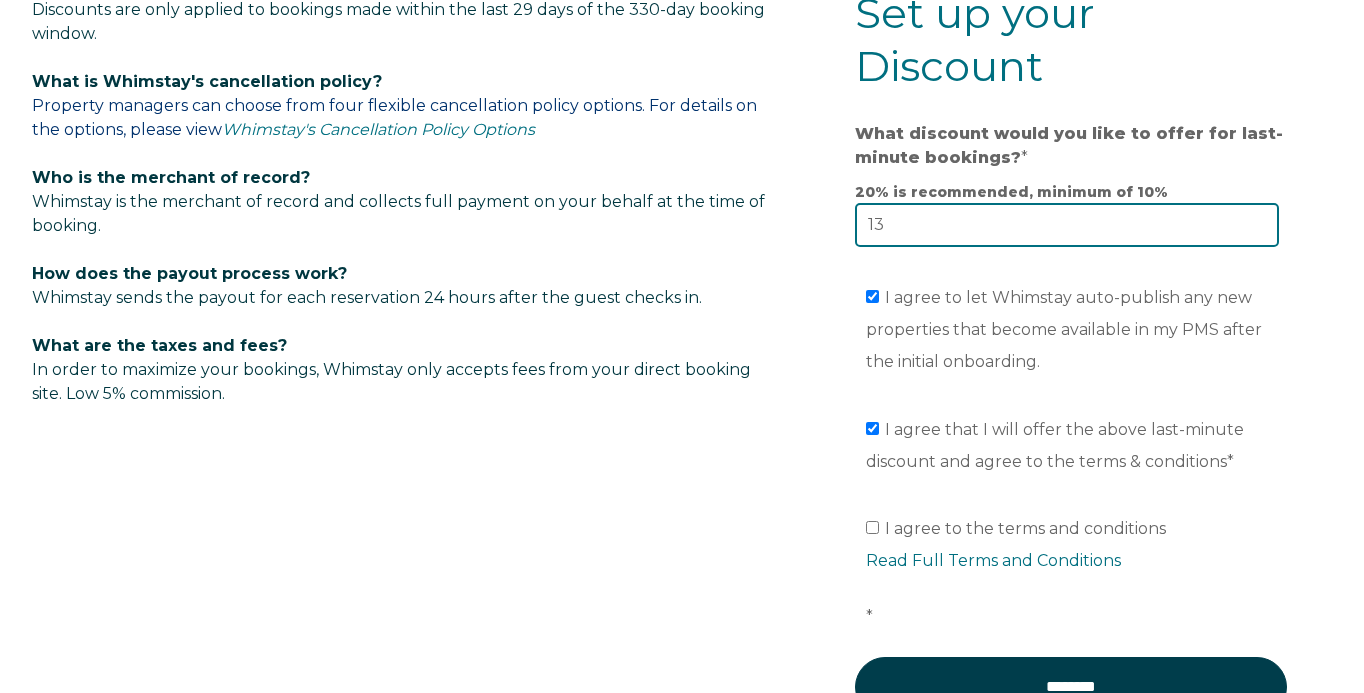 click on "13" at bounding box center (1067, 225) 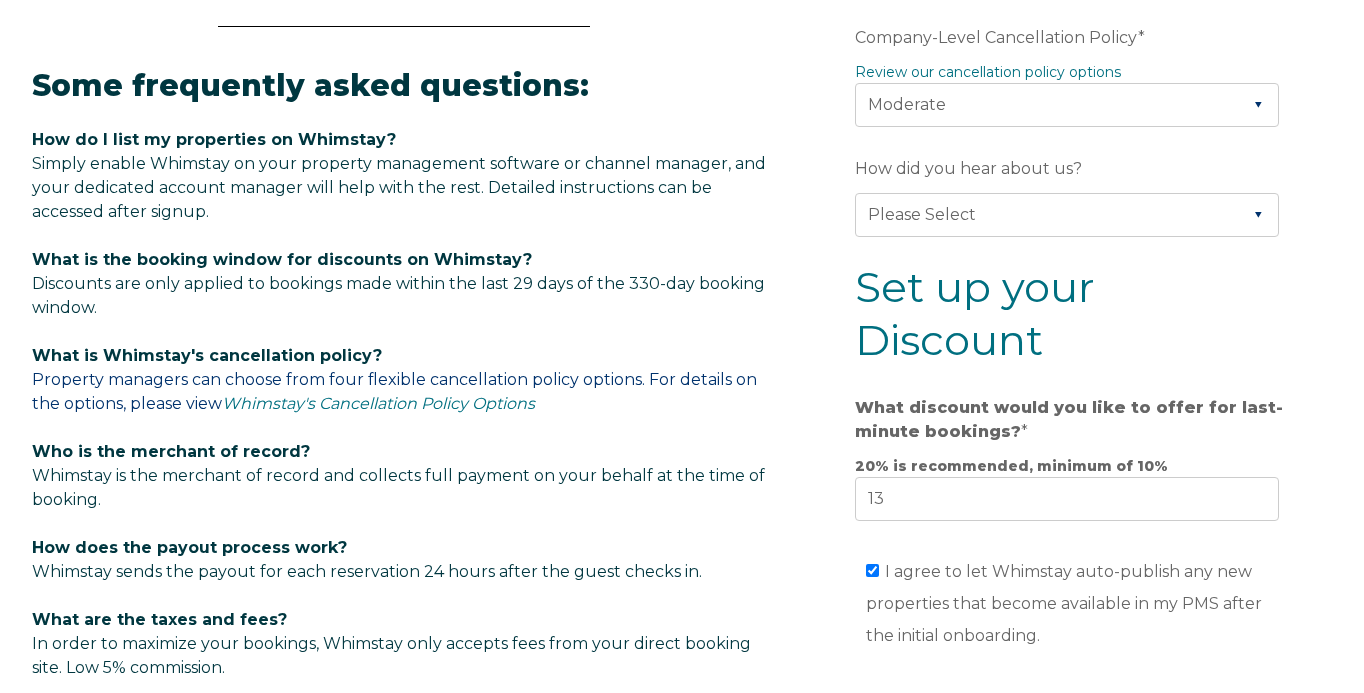 scroll, scrollTop: 1032, scrollLeft: 0, axis: vertical 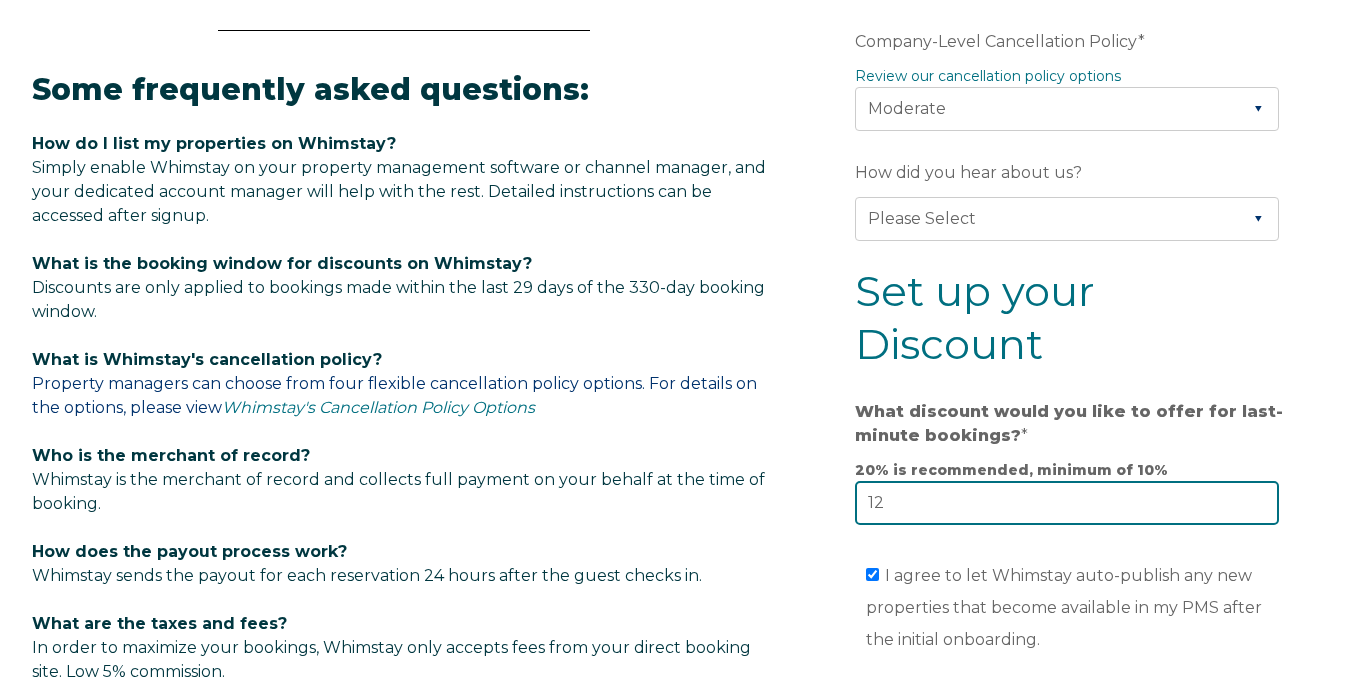 click on "12" at bounding box center (1067, 503) 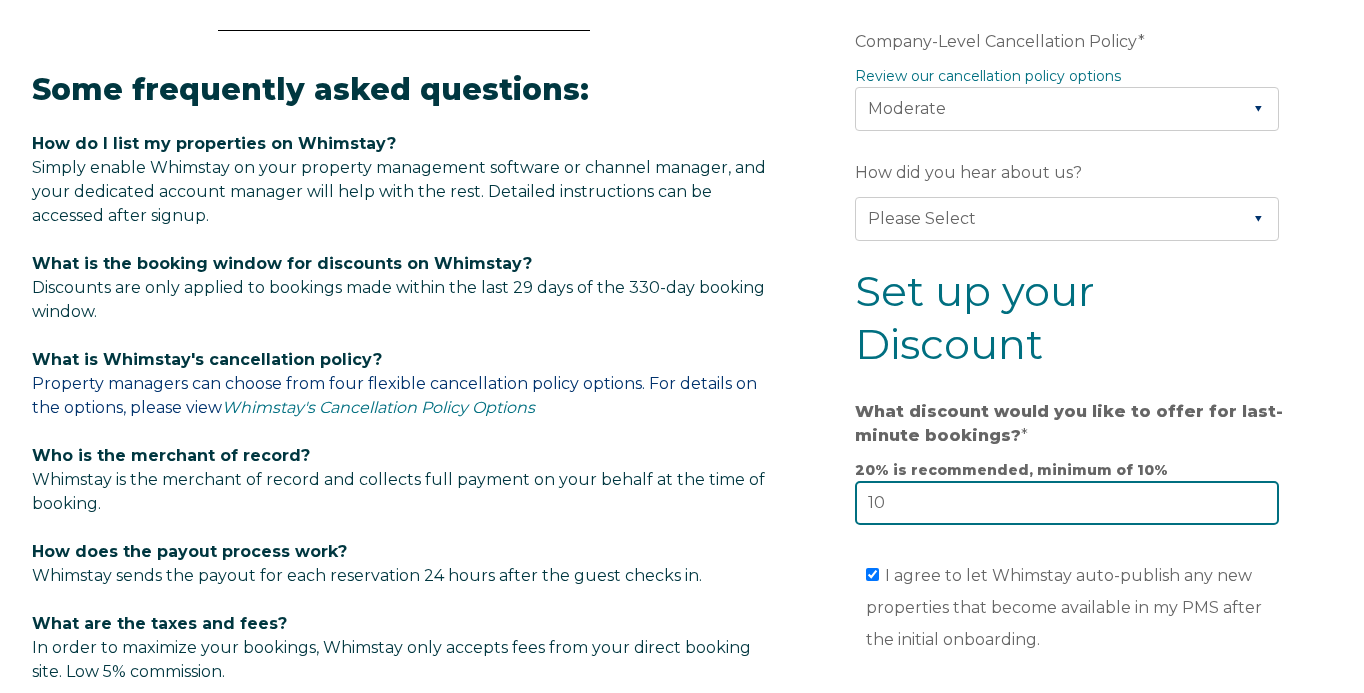 type on "10" 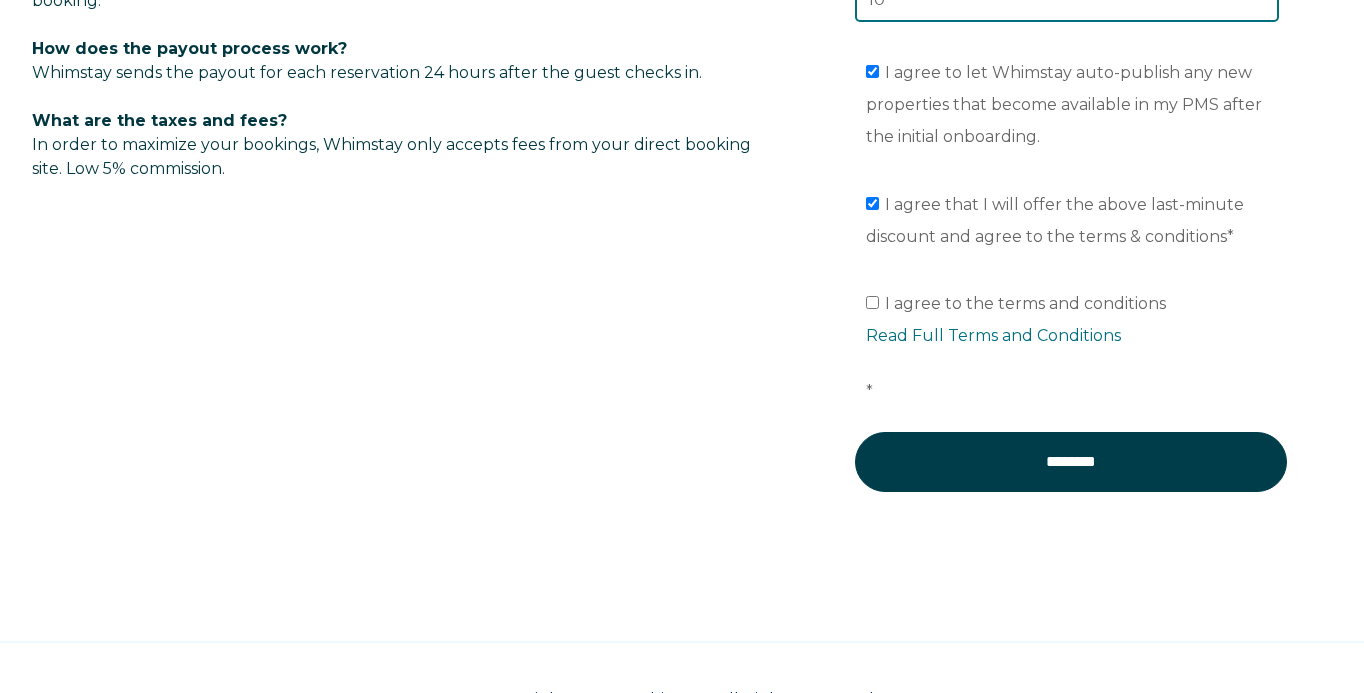 scroll, scrollTop: 1602, scrollLeft: 0, axis: vertical 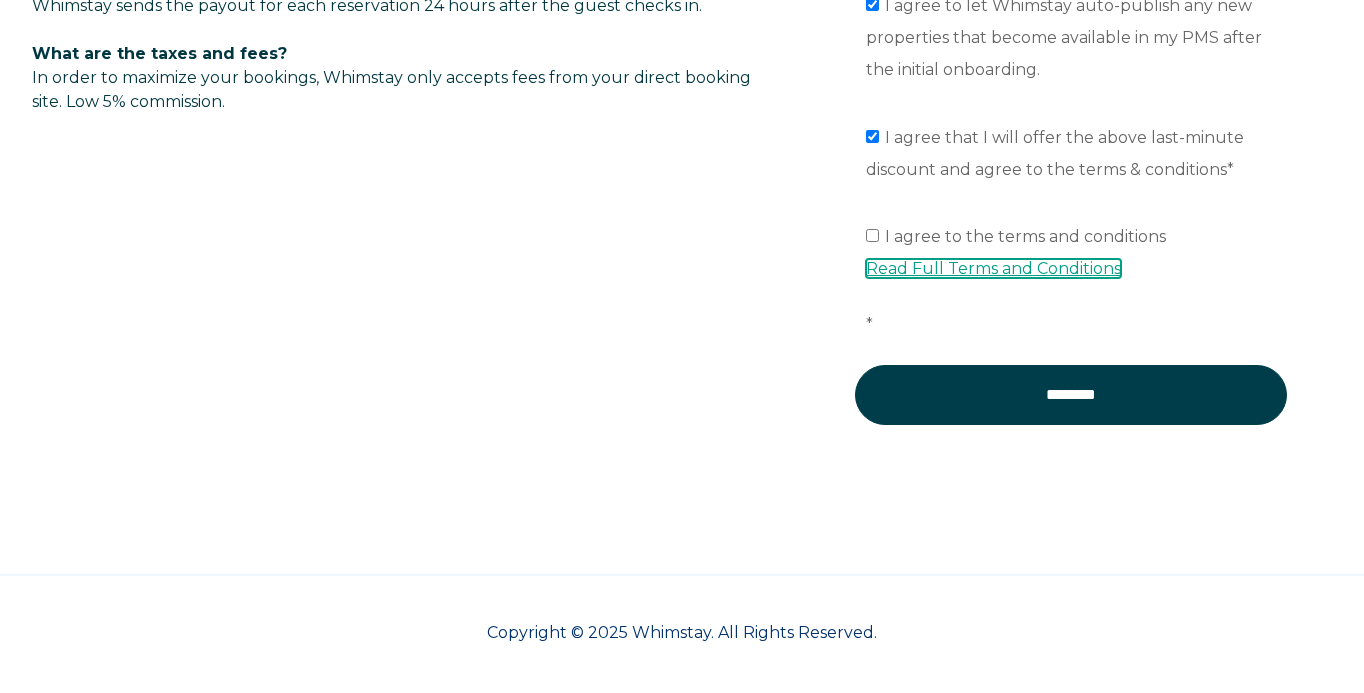 click on "Read Full Terms and Conditions" at bounding box center [993, 268] 